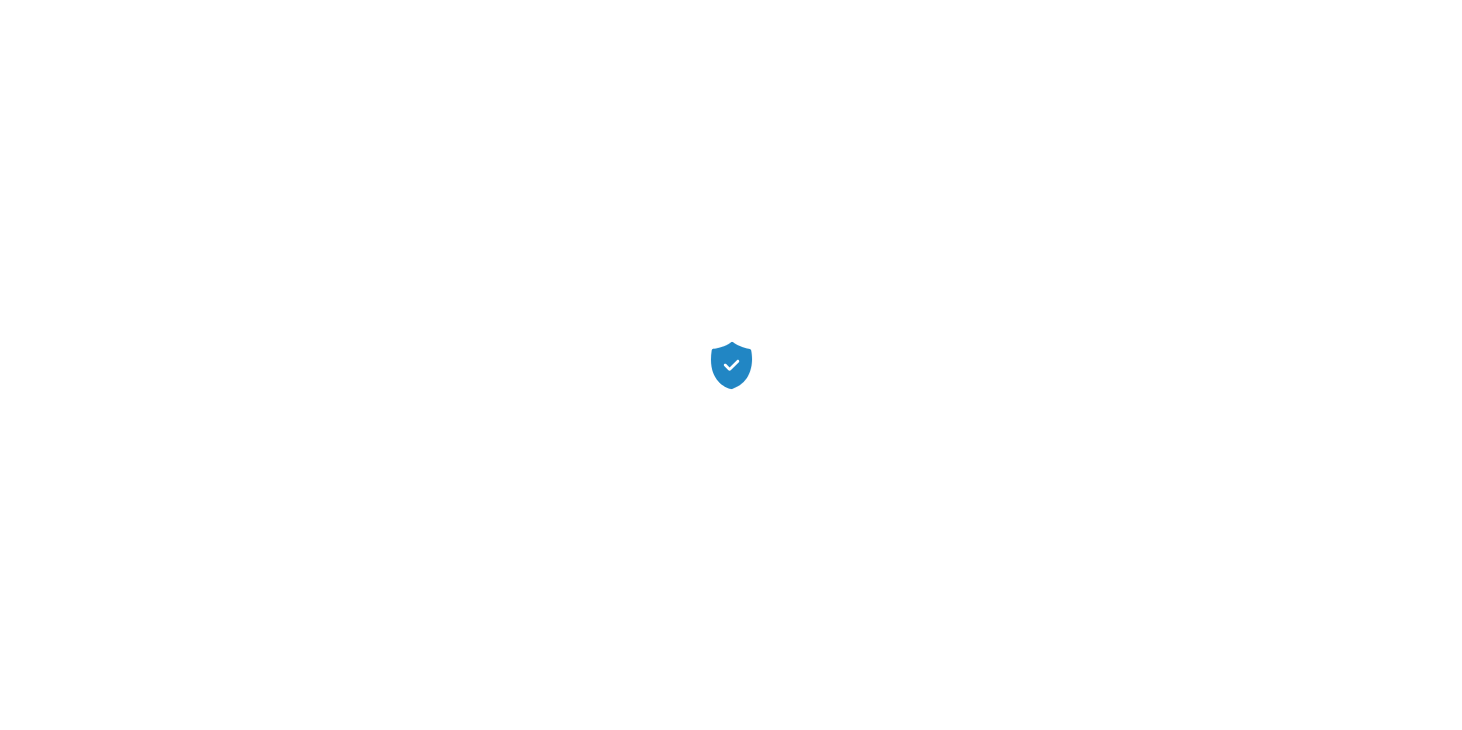 scroll, scrollTop: 0, scrollLeft: 0, axis: both 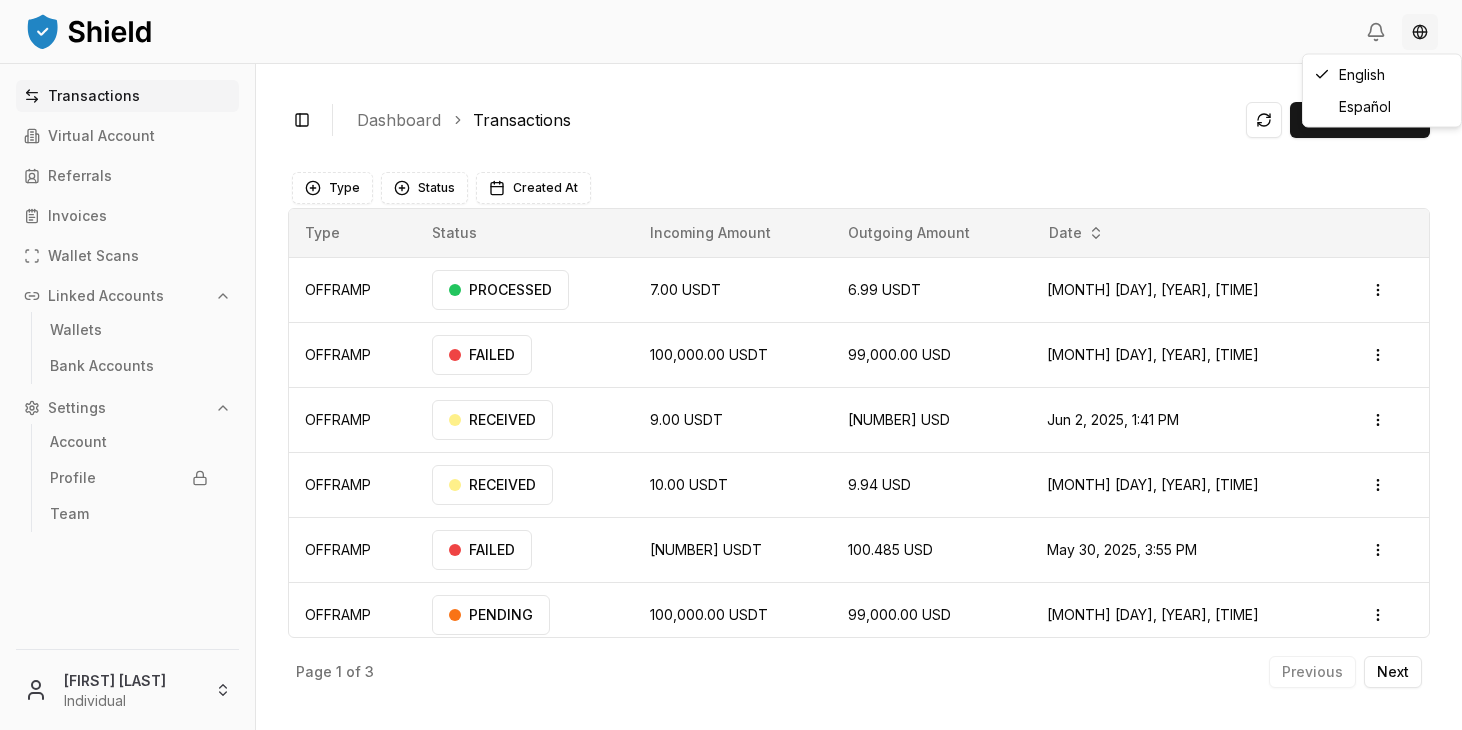 click on "Emmanuel Udotong Individual Toggle Sidebar Dashboard Transactions   Transaction OFFRAMP   [NUMBER] USDT   [NUMBER] USDT [MONTH] [DAY], [YEAR], [TIME] PROCESSED Open menu OFFRAMP   [NUMBER] USDT   [NUMBER] USD [MONTH] [DAY], [YEAR], [TIME] FAILED Open menu OFFRAMP   [NUMBER] USDT   [NUMBER] USD [MONTH] [DAY], [YEAR], [TIME] RECEIVED Open menu OFFRAMP   [NUMBER] USDT   [NUMBER] USD [MONTH] [DAY], [YEAR], [TIME] RECEIVED Open menu OFFRAMP   [NUMBER] USDT   [NUMBER] USD [MONTH] [DAY], [YEAR], [TIME] FAILED Open menu OFFRAMP   [NUMBER] USDT   [NUMBER] USD [MONTH] [DAY], [YEAR], [TIME] PENDING Open menu ONRAMP   [NUMBER] USD   [NUMBER] USDT [MONTH] [DAY], [YEAR], [TIME] PROCESSED Open menu ONRAMP   [NUMBER] USD   [NUMBER] USDT [MONTH] [DAY], [YEAR], [TIME] PROCESSED Open menu Page 1 of 3 Previous Next Type Status Created At Type Status Incoming Amount Outgoing Amount Date   OFFRAMP   PROCESSED   [NUMBER]   USDT   [NUMBER]   USDT   [MONTH] [DAY], [YEAR], [TIME]   Open menu   OFFRAMP" at bounding box center (731, 365) 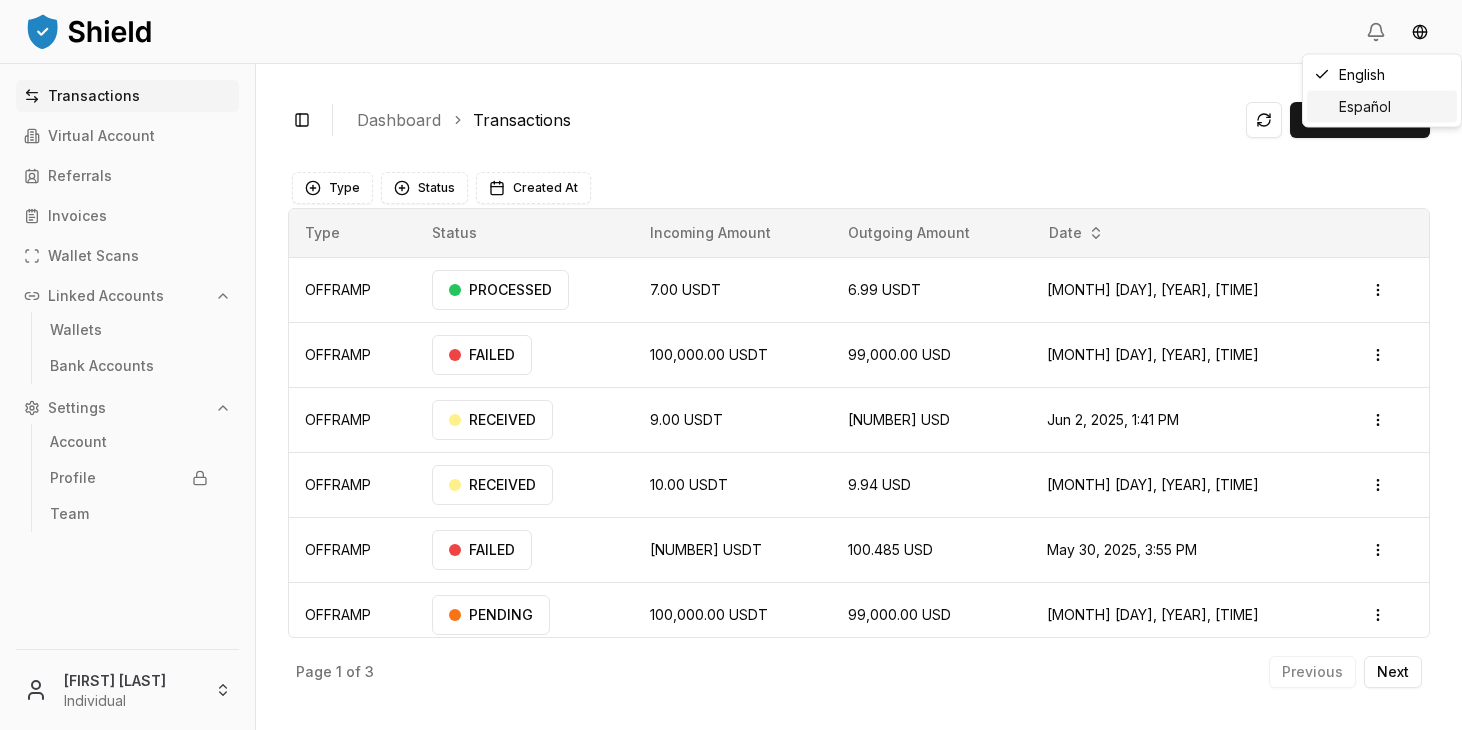 click on "Español" at bounding box center [1382, 107] 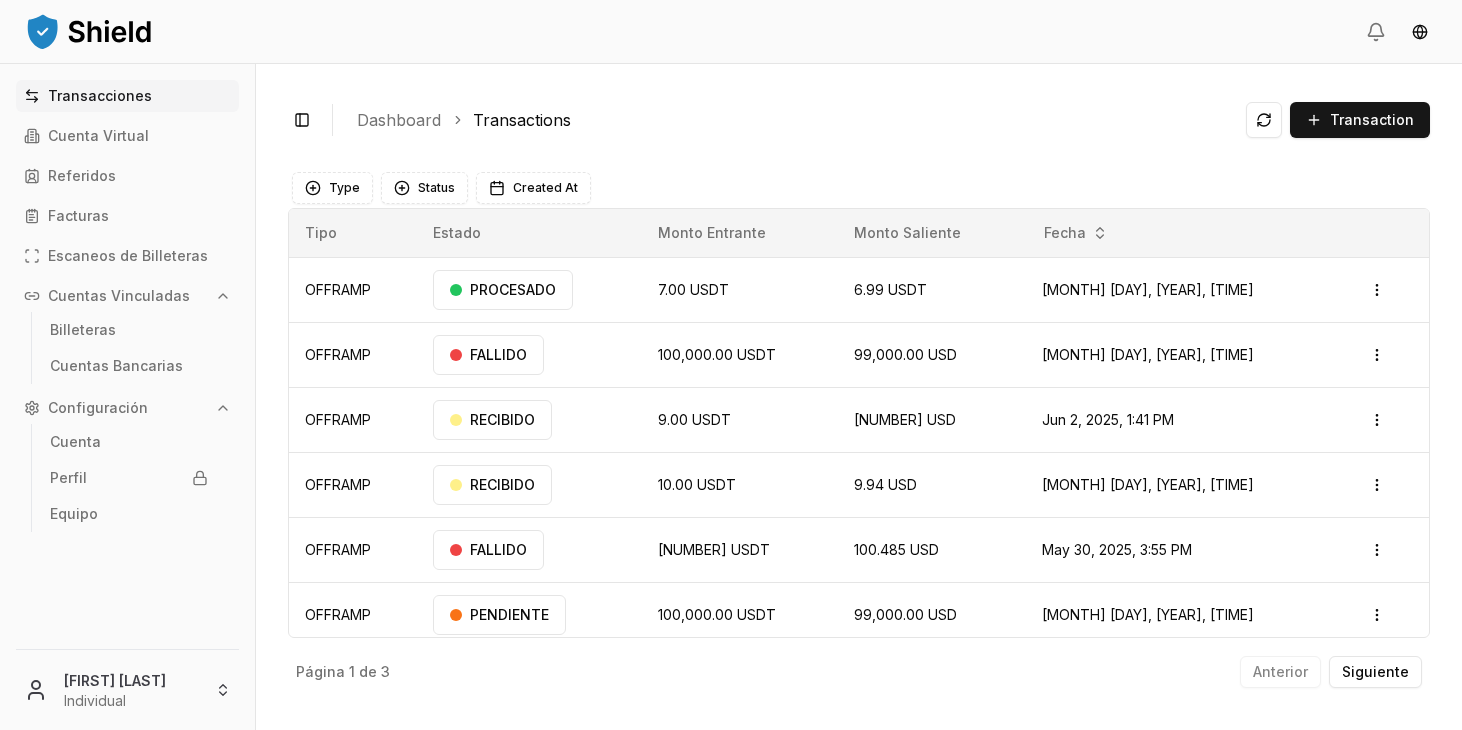 click on "Type Status Created At Tipo Estado Monto Entrante Monto Saliente Fecha   OFFRAMP   PROCESADO   7.00   USDT   6.99   USDT   Jul 31, 2025, 9:23 PM   Open menu   OFFRAMP   FALLIDO   100,000.00   USDT   99,000.00   USD   Jun 11, 2025, 4:22 PM   Open menu   OFFRAMP   RECIBIDO   9.00   USDT   8.94   USD   Jun 2, 2025, 1:41 PM   Open menu   OFFRAMP   RECIBIDO   10.00   USDT   9.94   USD   Jun 2, 2025, 10:11 AM   Open menu   OFFRAMP   FALLIDO   101.50   USDT   100.485   USD   May 30, 2025, 3:55 PM   Open menu   OFFRAMP   PENDIENTE   100,000.00   USDT   99,000.00   USD   May 20, 2025, 1:17 PM   Open menu   ONRAMP   PROCESADO   1,650.00   USD   1,648.35   USDT   Dec 13, 2024, 4:13 PM   Open menu   ONRAMP   PROCESADO   1,436.00   USD   1,434.56   USDT   Dec 10, 2024, 12:34 PM   Open menu Página 1 de 3 Anterior Siguiente" at bounding box center [859, 429] 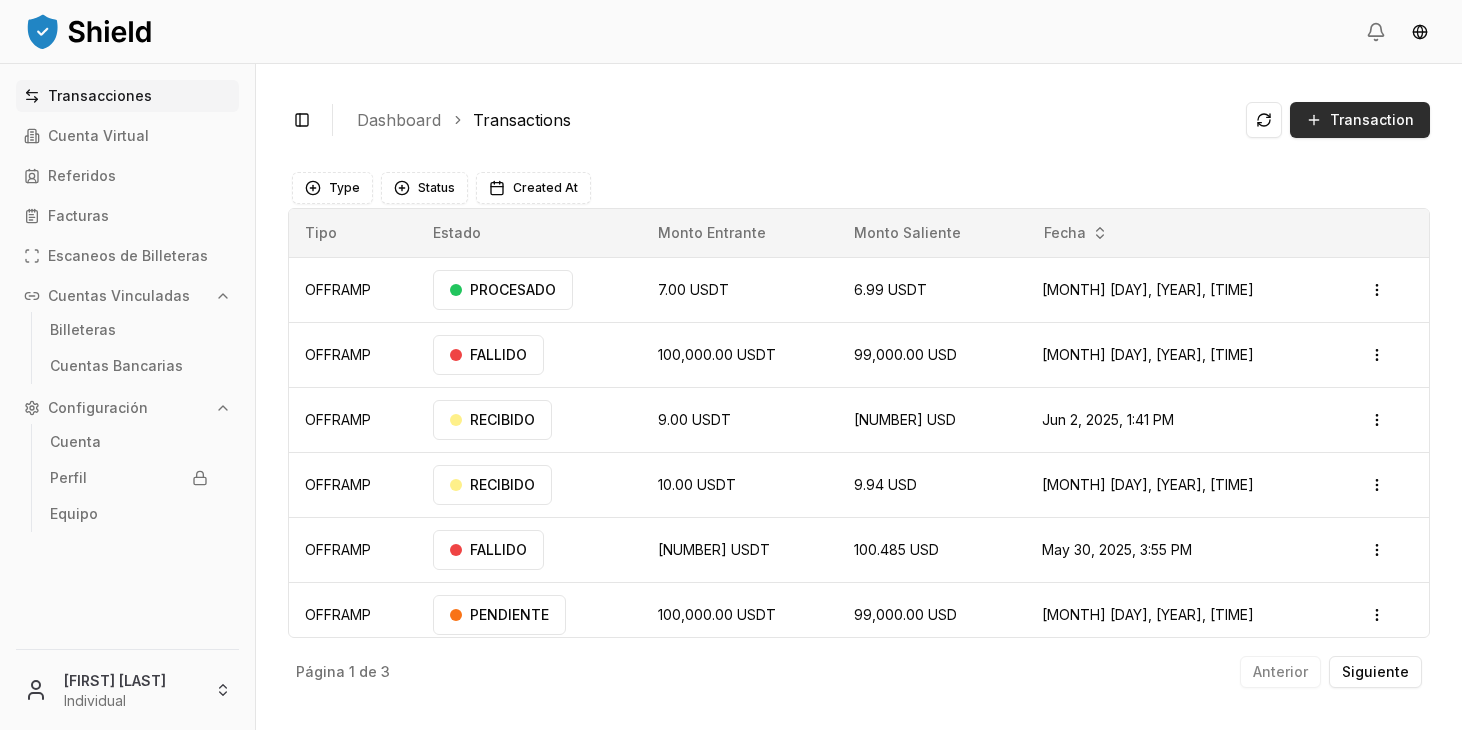 click on "Transaction" at bounding box center [1372, 120] 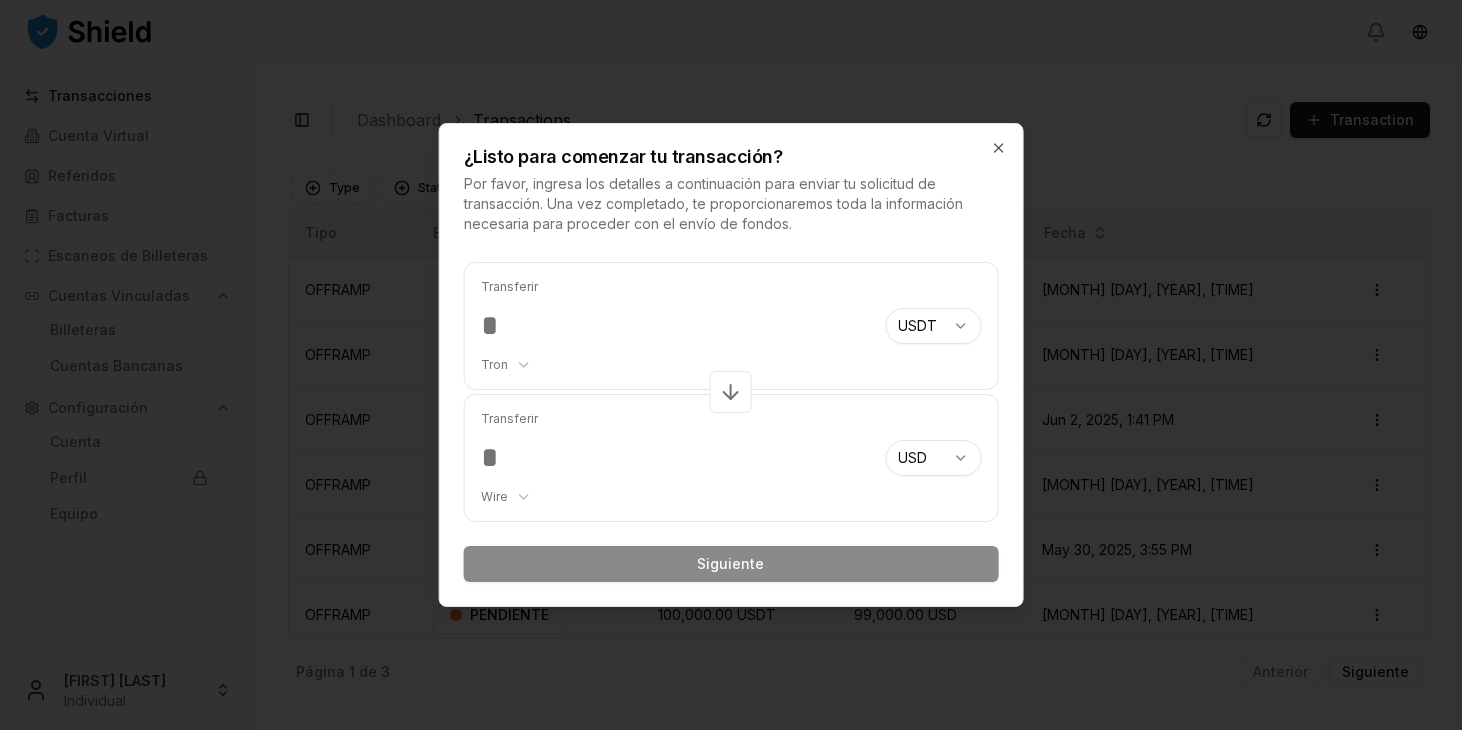 click on "Emmanuel Udotong Individual Toggle Sidebar Dashboard Transactions   Transaction OFFRAMP   [NUMBER] USDT   [NUMBER] USDT [MONTH] [DAY], [YEAR], [TIME] PROCESADO Open menu OFFRAMP   [NUMBER] USDT   [NUMBER] USD [MONTH] [DAY], [YEAR], [TIME] FALLIDO Open menu OFFRAMP   [NUMBER] USDT   [NUMBER] USD [MONTH] [DAY], [YEAR], [TIME] RECIBIDO Open menu OFFRAMP   [NUMBER] USDT   [NUMBER] USD [MONTH] [DAY], [YEAR], [TIME] RECIBIDO Open menu OFFRAMP   [NUMBER] USDT   [NUMBER] USD [MONTH] [DAY], [YEAR], [TIME] FALLIDO Open menu OFFRAMP   [NUMBER] USDT   [NUMBER] USD [MONTH] [DAY], [YEAR], [TIME] PENDIENTE Open menu ONRAMP   [NUMBER] USD   [NUMBER] USDT [MONTH] [DAY], [YEAR], [TIME] PROCESADO Open menu ONRAMP   [NUMBER] USD   [NUMBER] USDT [MONTH] [DAY], [YEAR], [TIME] PROCESADO Open menu Página 1 de 3 Anterior Siguiente Type Status Created At Tipo Estado Monto Entrante Monto Saliente Fecha   OFFRAMP   PROCESADO   [NUMBER]   USDT   [NUMBER]   USDT     Open menu" at bounding box center (731, 365) 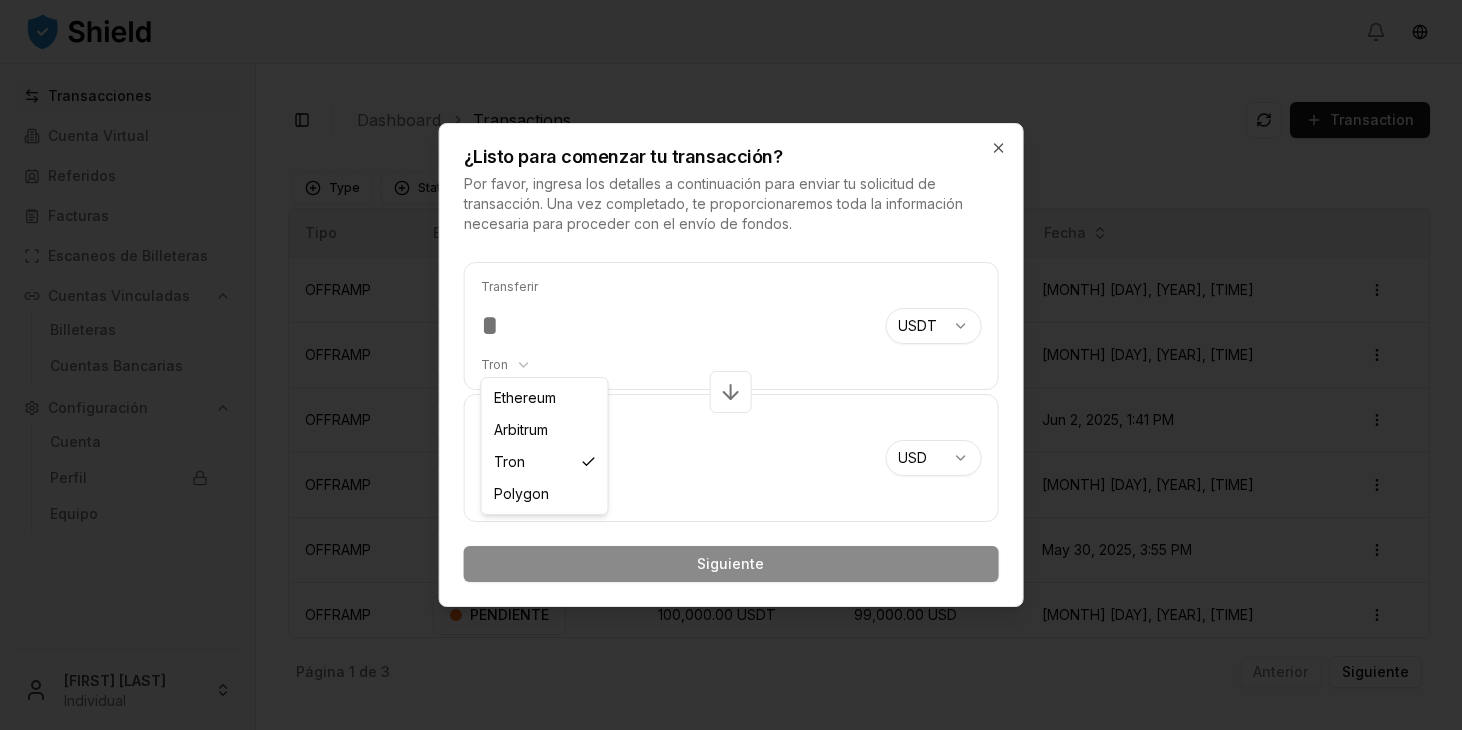 click on "Emmanuel Udotong Individual Toggle Sidebar Dashboard Transactions   Transaction OFFRAMP   [NUMBER] USDT   [NUMBER] USDT [MONTH] [DAY], [YEAR], [TIME] PROCESADO Open menu OFFRAMP   [NUMBER] USDT   [NUMBER] USD [MONTH] [DAY], [YEAR], [TIME] FALLIDO Open menu OFFRAMP   [NUMBER] USDT   [NUMBER] USD [MONTH] [DAY], [YEAR], [TIME] RECIBIDO Open menu OFFRAMP   [NUMBER] USDT   [NUMBER] USD [MONTH] [DAY], [YEAR], [TIME] RECIBIDO Open menu OFFRAMP   [NUMBER] USDT   [NUMBER] USD [MONTH] [DAY], [YEAR], [TIME] FALLIDO Open menu OFFRAMP   [NUMBER] USDT   [NUMBER] USD [MONTH] [DAY], [YEAR], [TIME] PENDIENTE Open menu ONRAMP   [NUMBER] USD   [NUMBER] USDT [MONTH] [DAY], [YEAR], [TIME] PROCESADO Open menu ONRAMP   [NUMBER] USD   [NUMBER] USDT [MONTH] [DAY], [YEAR], [TIME] PROCESADO Open menu Página 1 de 3 Anterior Siguiente Type Status Created At Tipo Estado Monto Entrante Monto Saliente Fecha   OFFRAMP   PROCESADO   [NUMBER]   USDT   [NUMBER]   USDT     Open menu" at bounding box center [731, 365] 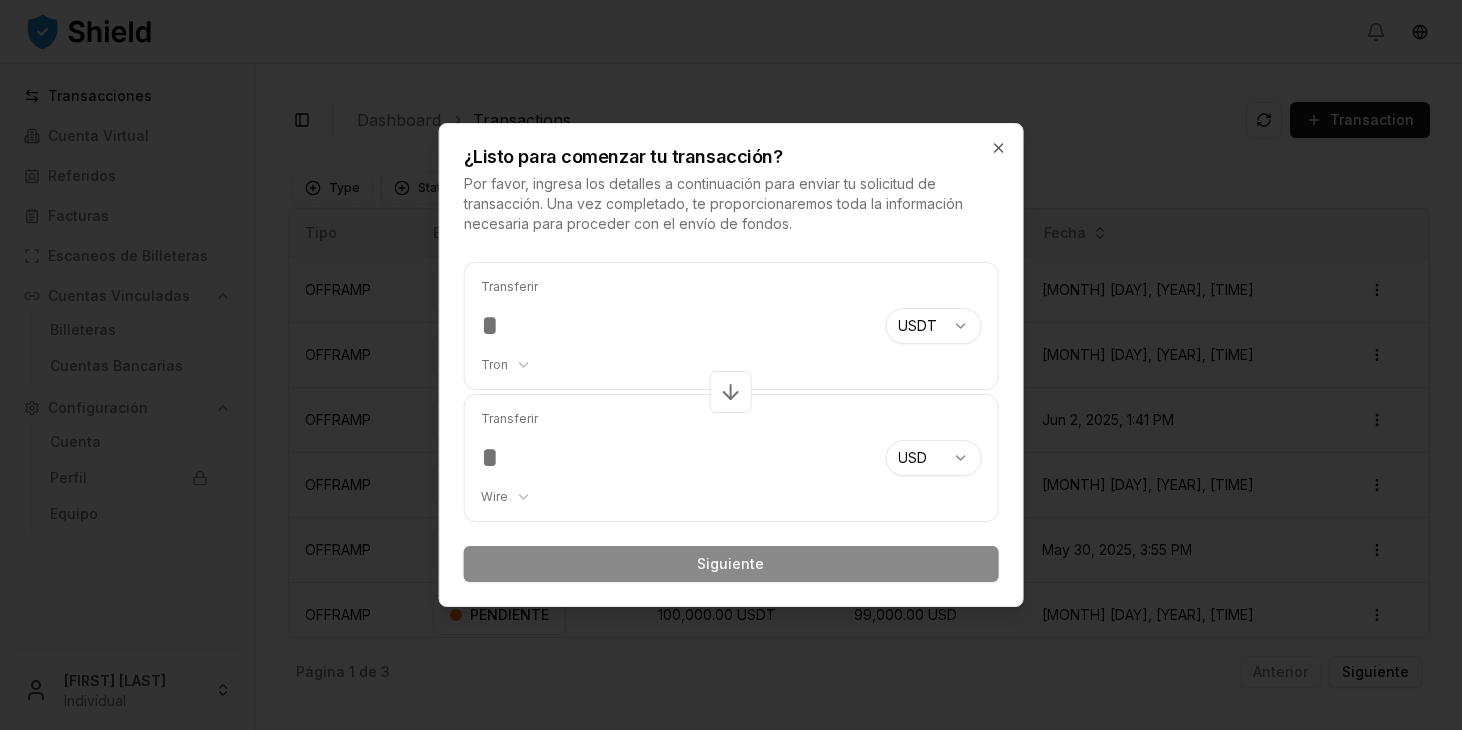 click at bounding box center (675, 326) 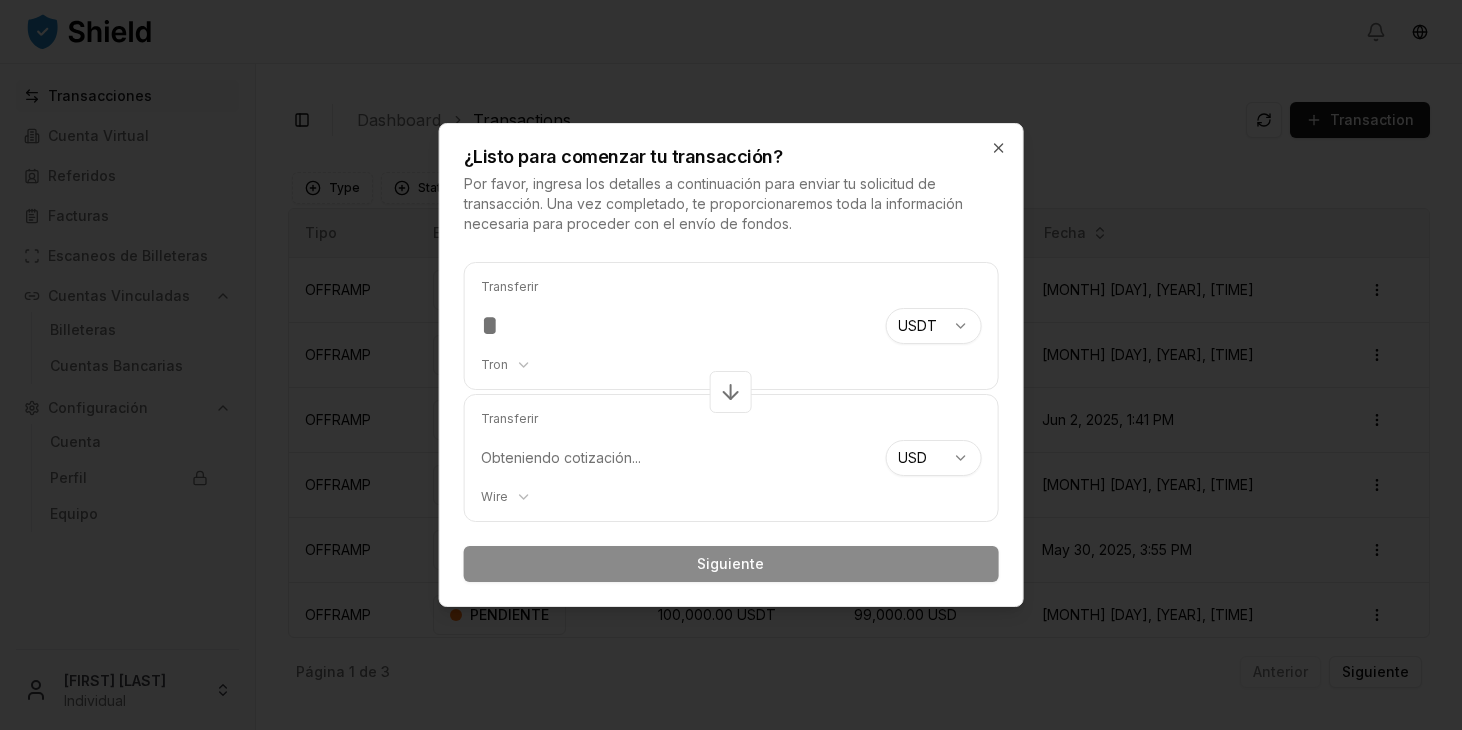 type on "*" 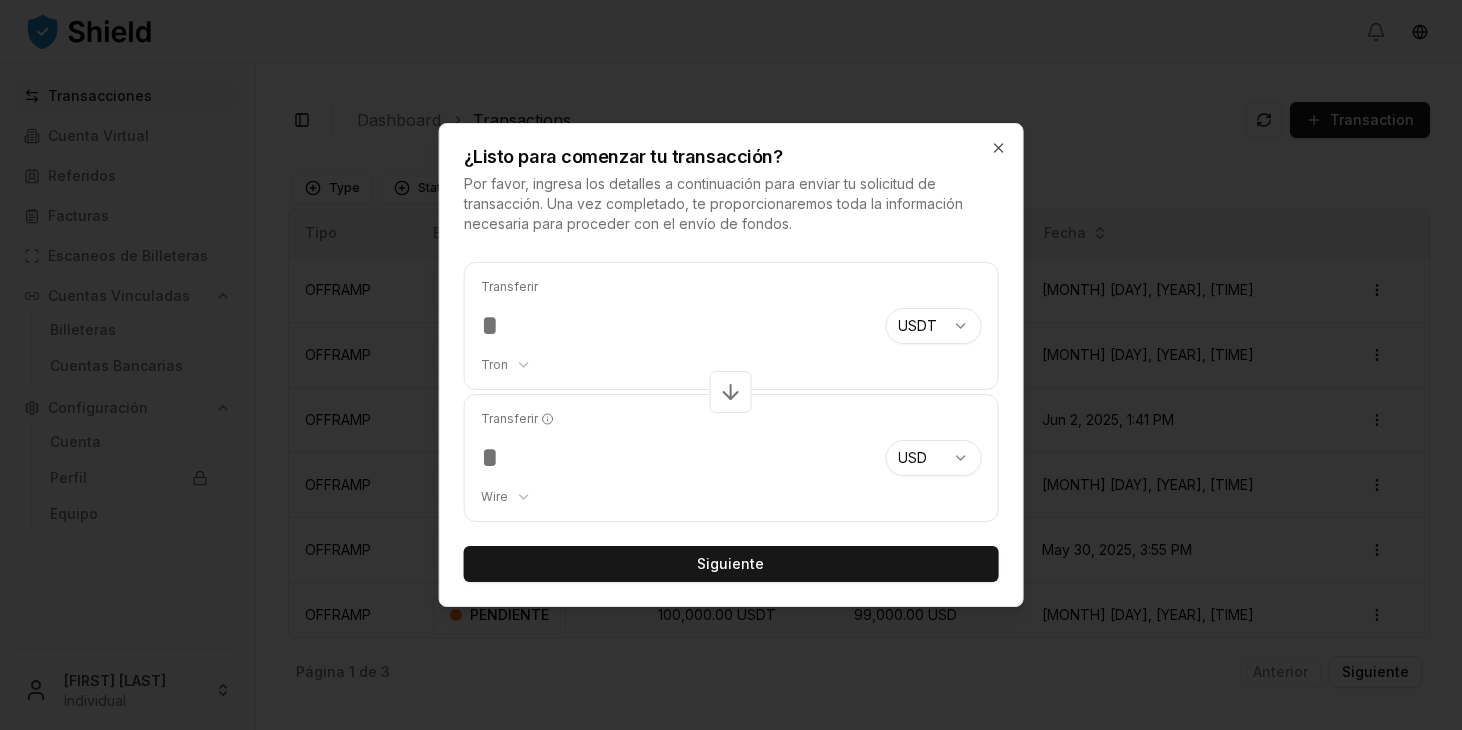 type on "*****" 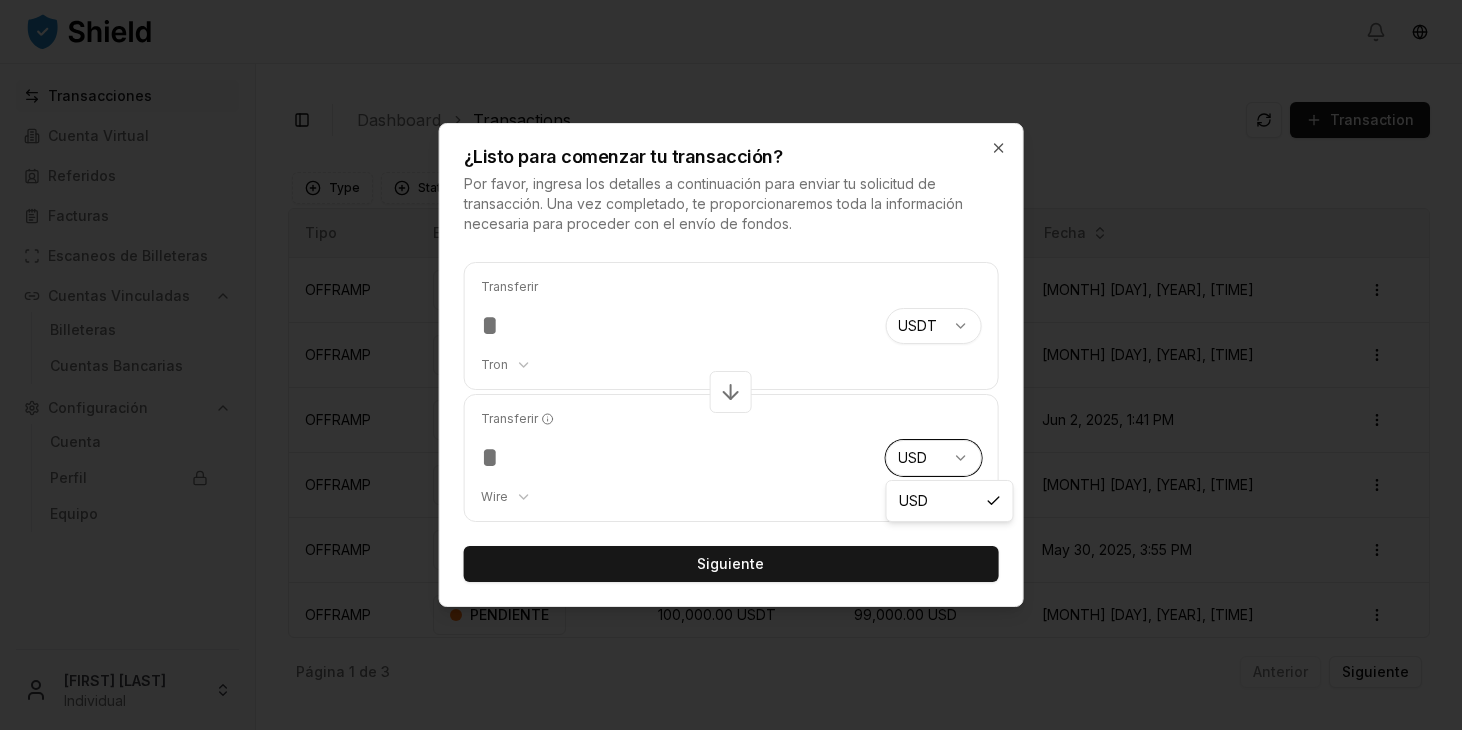 click on "Emmanuel Udotong Individual Toggle Sidebar Dashboard Transactions   Transaction OFFRAMP   [NUMBER] USDT   [NUMBER] USDT [MONTH] [DAY], [YEAR], [TIME] PROCESADO Open menu OFFRAMP   [NUMBER] USDT   [NUMBER] USD [MONTH] [DAY], [YEAR], [TIME] FALLIDO Open menu OFFRAMP   [NUMBER] USDT   [NUMBER] USD [MONTH] [DAY], [YEAR], [TIME] RECIBIDO Open menu OFFRAMP   [NUMBER] USDT   [NUMBER] USD [MONTH] [DAY], [YEAR], [TIME] RECIBIDO Open menu OFFRAMP   [NUMBER] USDT   [NUMBER] USD [MONTH] [DAY], [YEAR], [TIME] FALLIDO Open menu OFFRAMP   [NUMBER] USDT   [NUMBER] USD [MONTH] [DAY], [YEAR], [TIME] PENDIENTE Open menu ONRAMP   [NUMBER] USD   [NUMBER] USDT [MONTH] [DAY], [YEAR], [TIME] PROCESADO Open menu ONRAMP   [NUMBER] USD   [NUMBER] USDT [MONTH] [DAY], [YEAR], [TIME] PROCESADO Open menu Página 1 de 3 Anterior Siguiente Type Status Created At Tipo Estado Monto Entrante Monto Saliente Fecha   OFFRAMP   PROCESADO   [NUMBER]   USDT   [NUMBER]   USDT     Open menu" at bounding box center [731, 365] 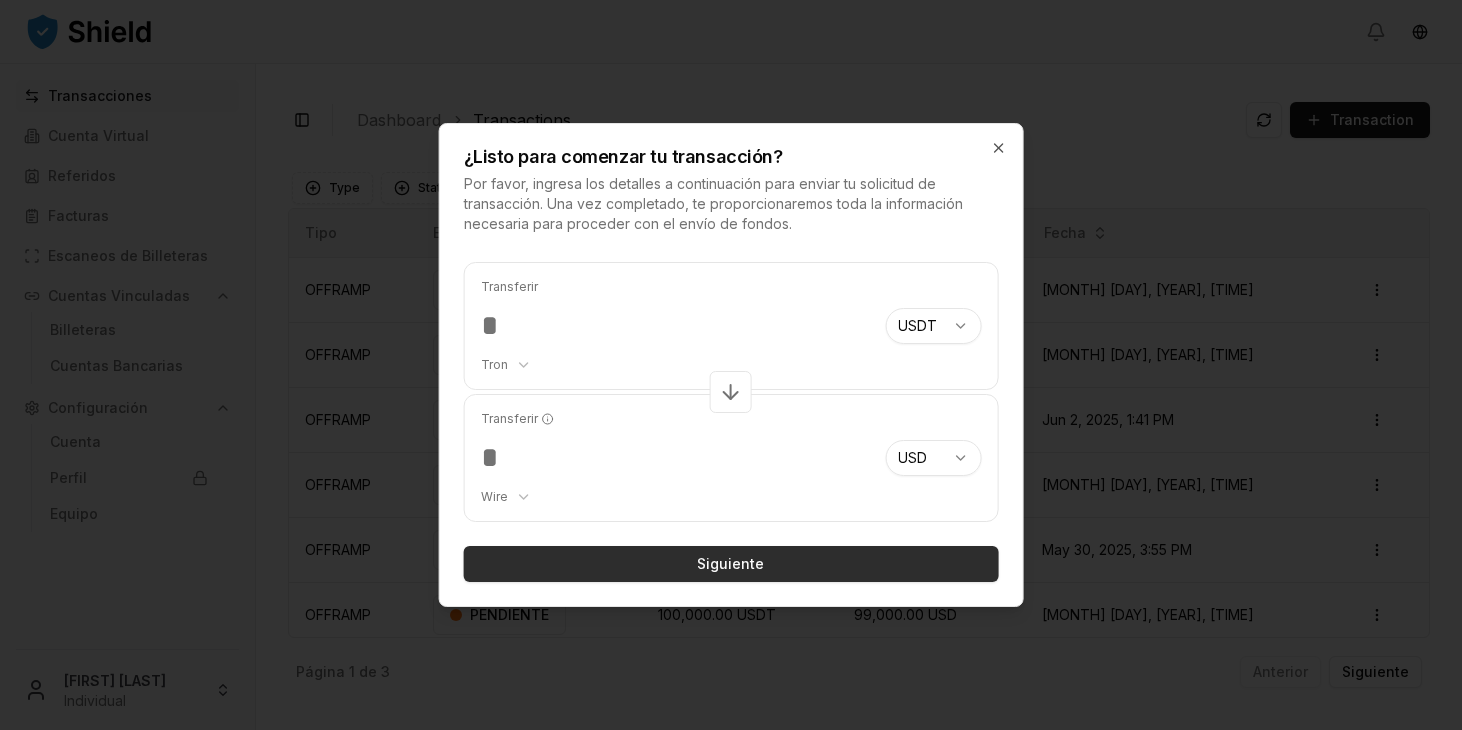 click on "Siguiente" at bounding box center (731, 564) 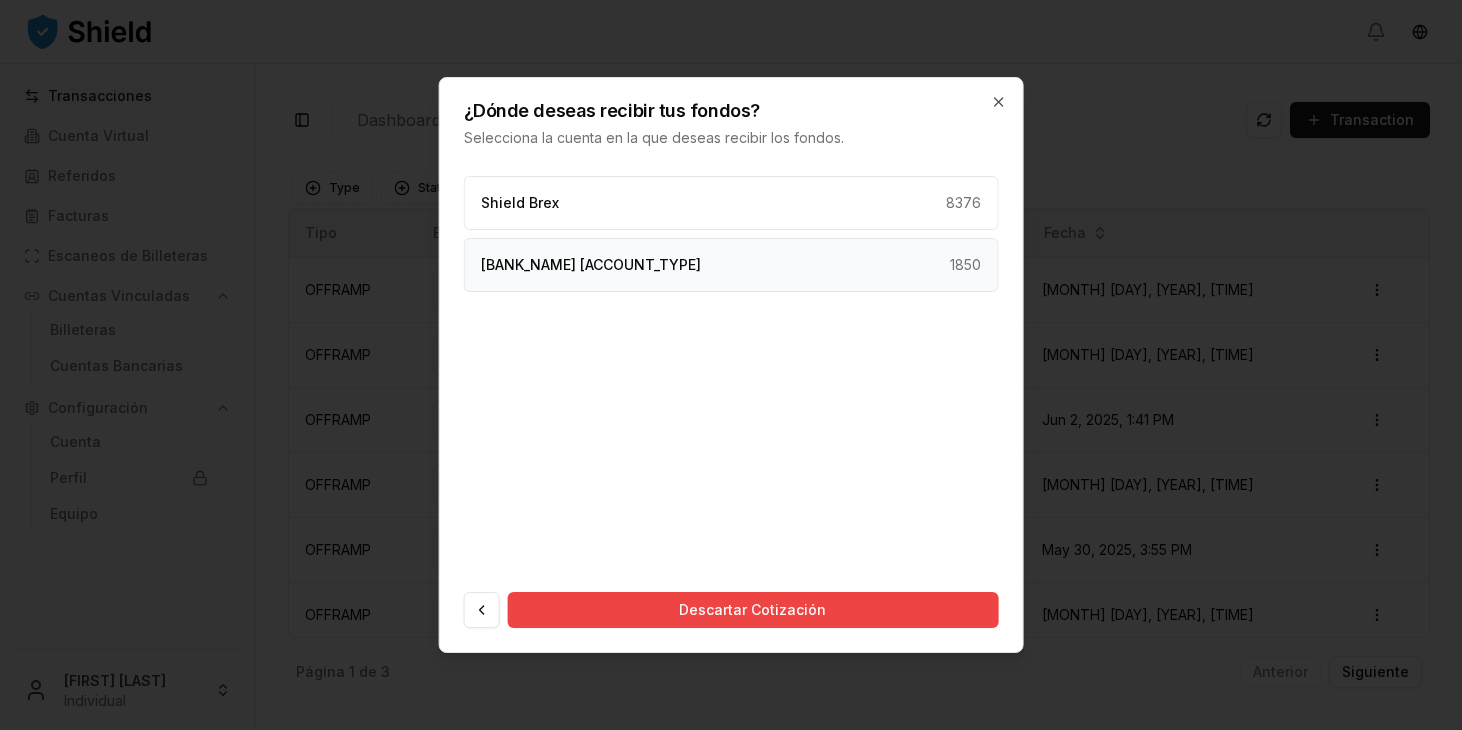 click on "[BANK_NAME] [ACCOUNT_TYPE] [ACCOUNT_NUMBER]" at bounding box center [731, 265] 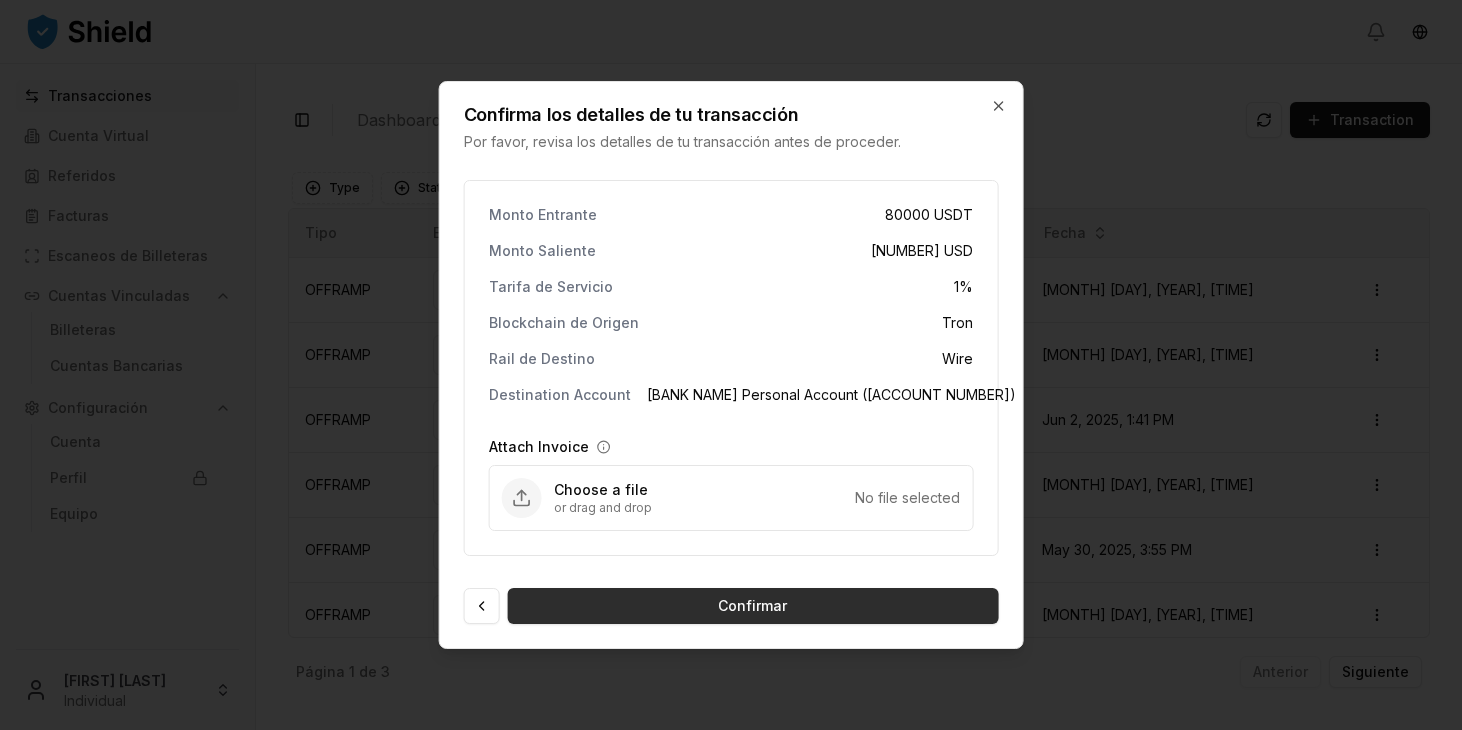 click on "Confirmar" at bounding box center (753, 606) 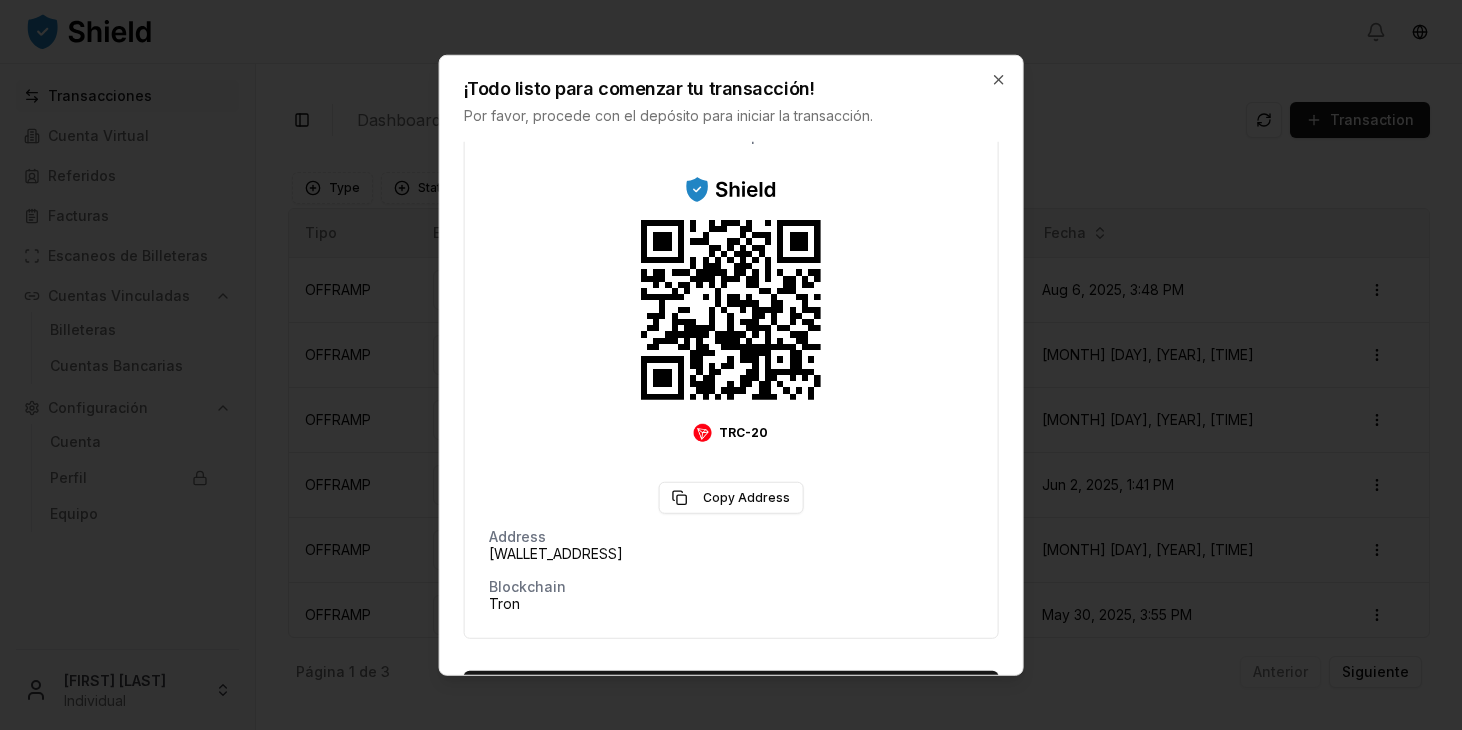 scroll, scrollTop: 224, scrollLeft: 0, axis: vertical 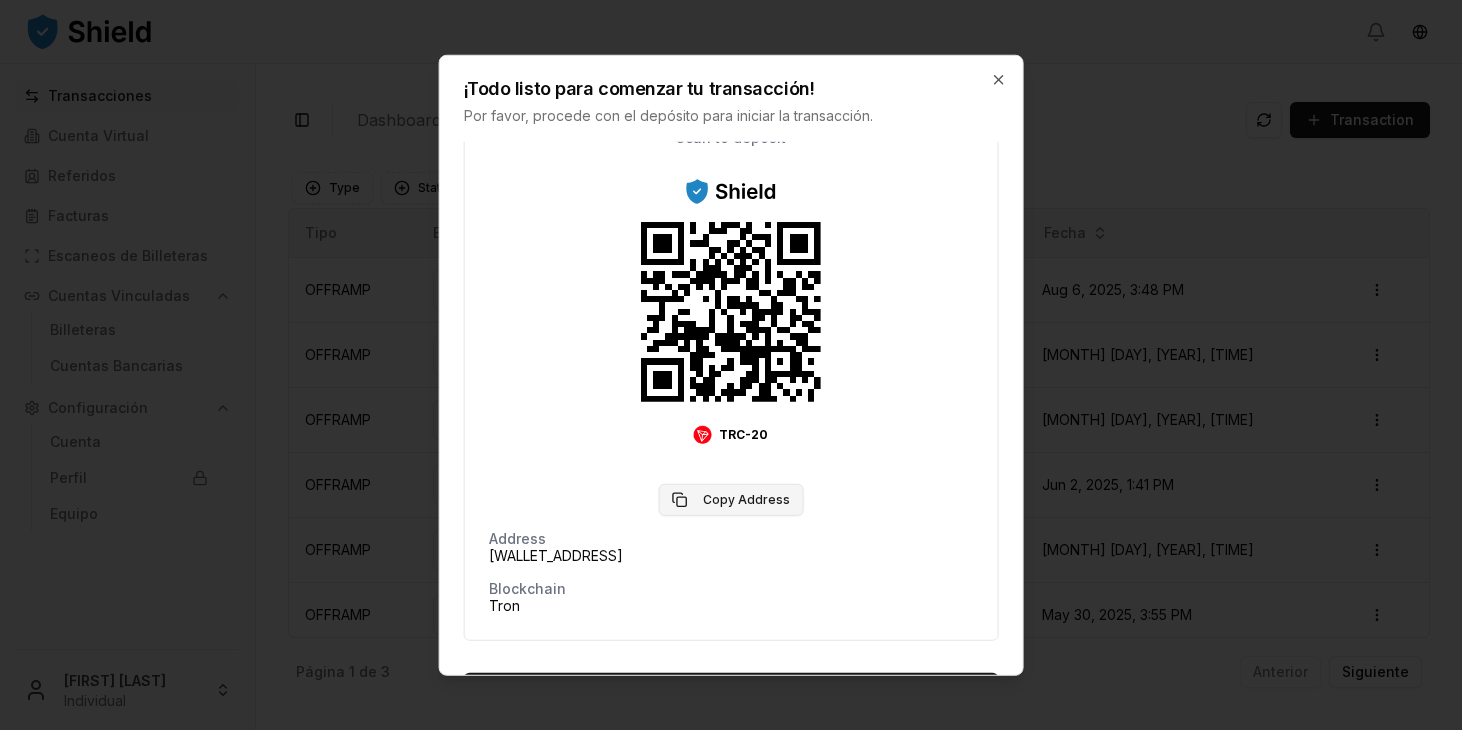 click on "Copy Address" at bounding box center (730, 500) 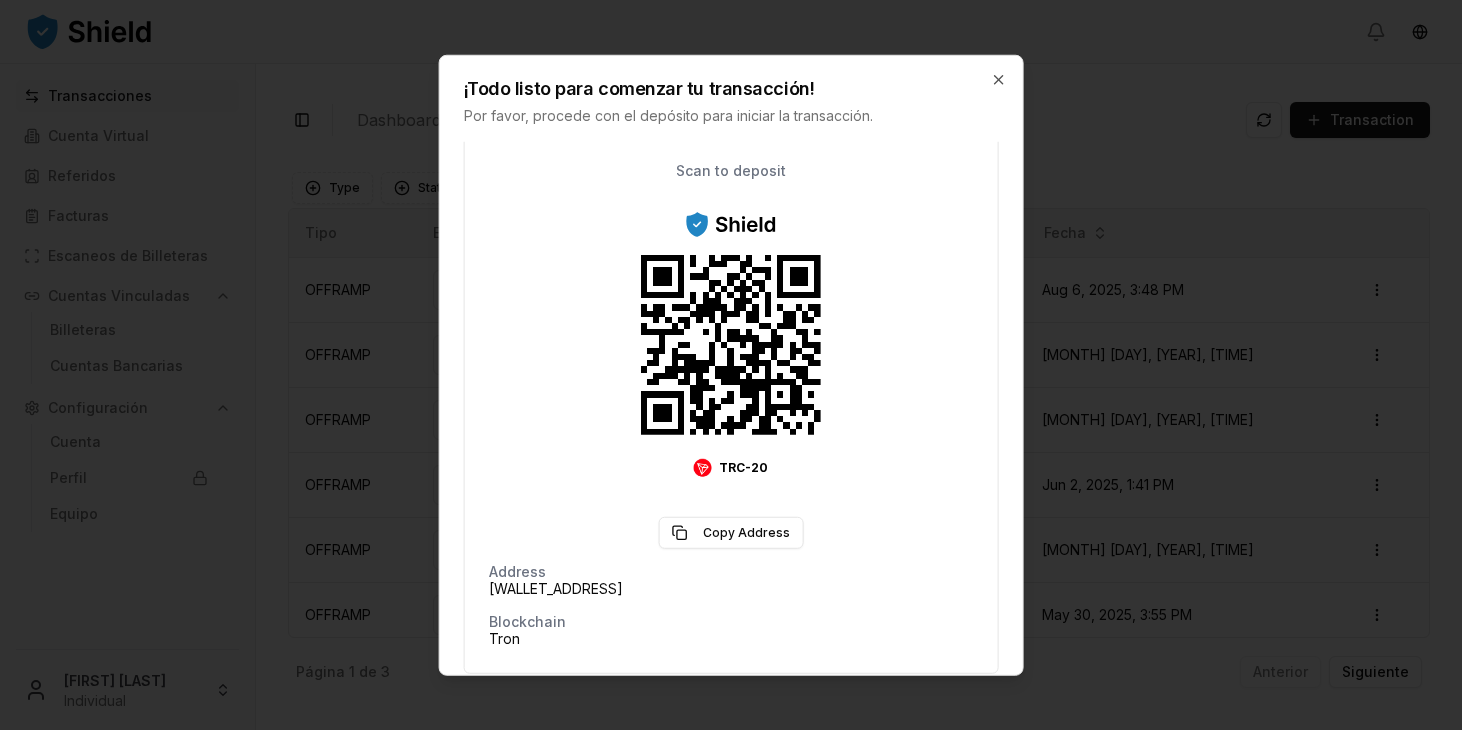 scroll, scrollTop: 282, scrollLeft: 0, axis: vertical 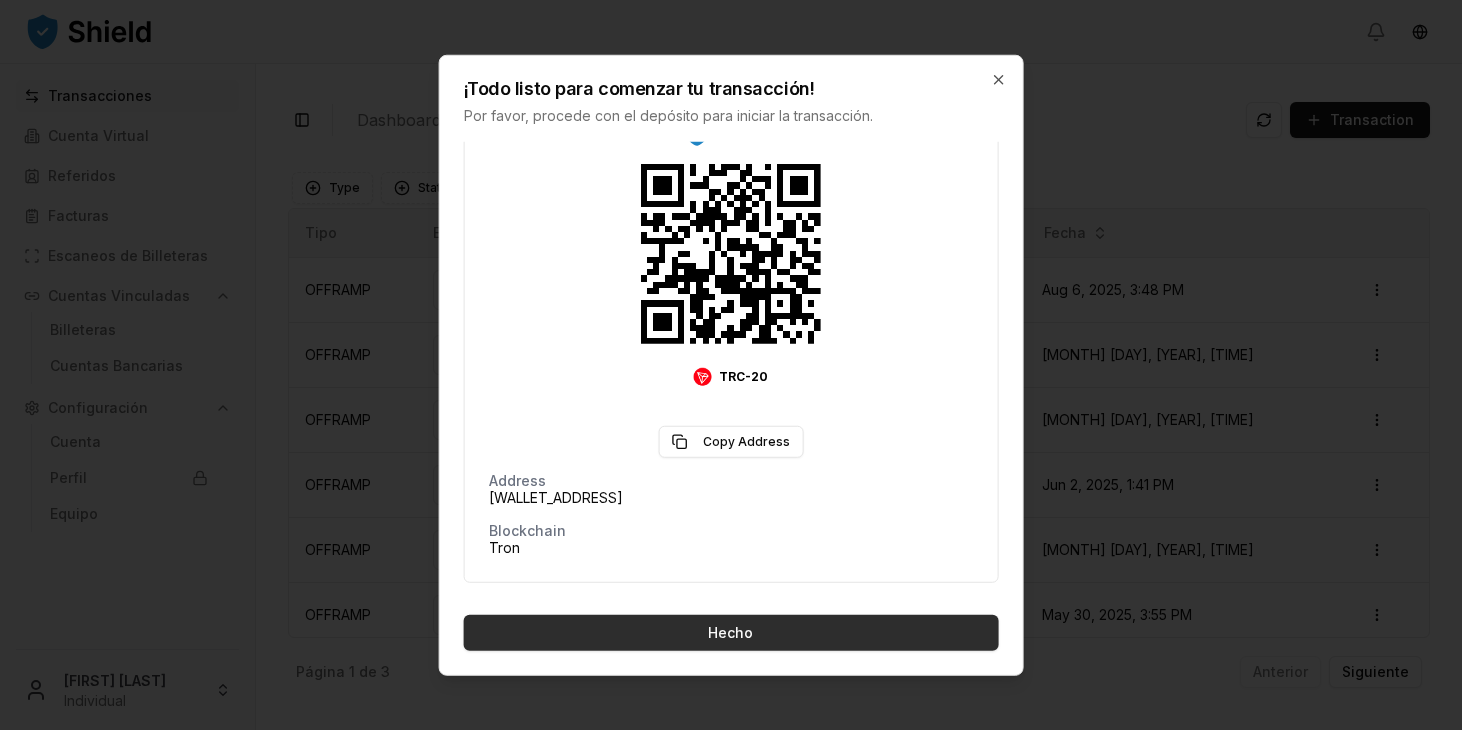 click on "Hecho" at bounding box center [731, 633] 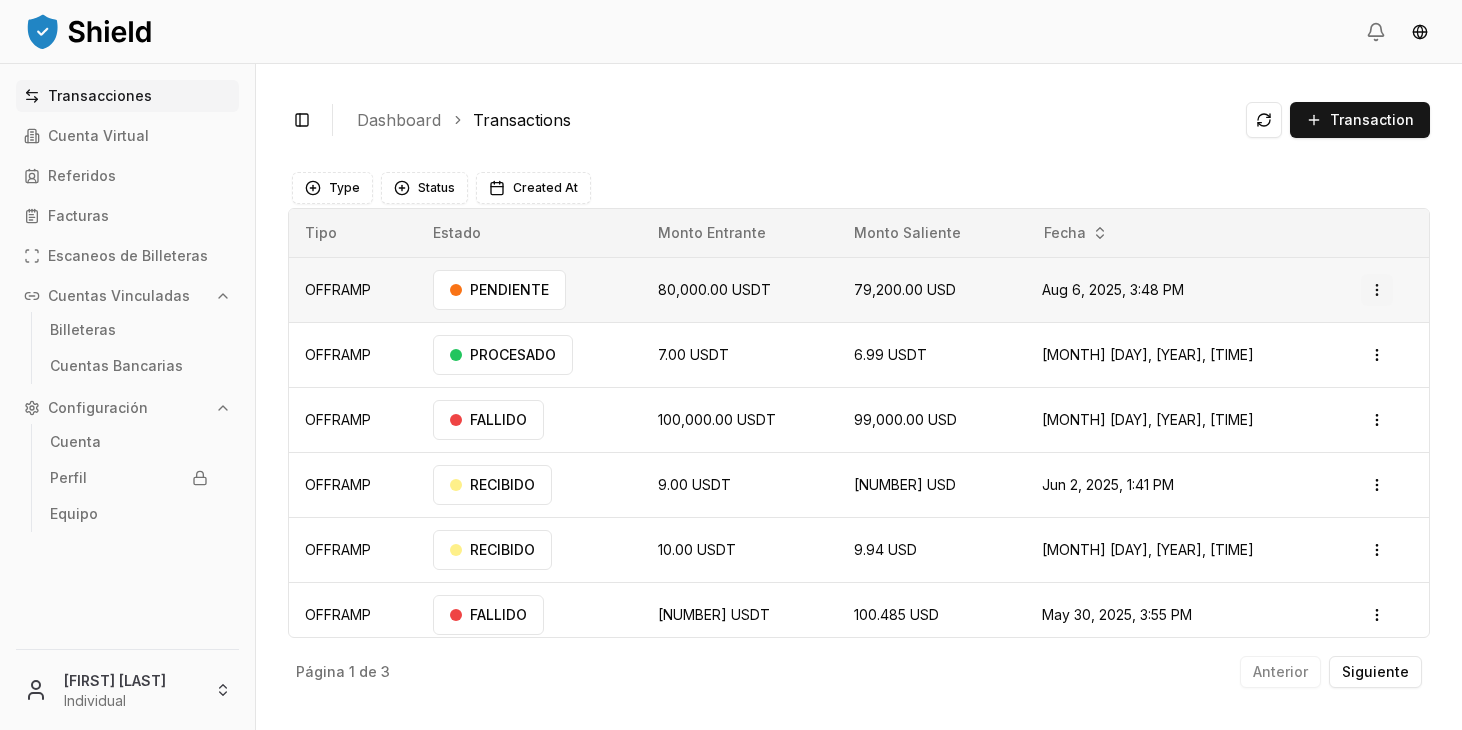 click on "Transacciones Cuenta Virtual Referidos Facturas Escaneos de Billeteras Cuentas Vinculadas Billeteras Cuentas Bancarias Configuración Cuenta Perfil Equipo [FIRST] [LAST] Individual Toggle Sidebar Dashboard Transactions   Transaction OFFRAMP   80,000.00 USDT   79,200.00 USD Aug 6, 2025, 3:48 PM PENDIENTE Open menu OFFRAMP   7.00 USDT   6.99 USDT Jul 31, 2025, 9:23 PM PROCESADO Open menu OFFRAMP   100,000.00 USDT   99,000.00 USD Jun 11, 2025, 4:22 PM FALLIDO Open menu OFFRAMP   9.00 USDT   8.94 USD Jun 2, 2025, 1:41 PM RECIBIDO Open menu OFFRAMP   10.00 USDT   9.94 USD Jun 2, 2025, 10:11 AM RECIBIDO Open menu OFFRAMP   101.50 USDT   100.485 USD May 30, 2025, 3:55 PM FALLIDO Open menu OFFRAMP   100,000.00 USDT   99,000.00 USD May 20, 2025, 1:17 PM PENDIENTE Open menu ONRAMP   1,650.00 USD   1,648.35 USDT Dec 13, 2024, 4:13 PM PROCESADO Open menu Página 1 de 3 Anterior Siguiente Type Status Created At Tipo Estado Monto Entrante Monto Saliente Fecha   OFFRAMP   PENDIENTE   80,000.00   USDT   79,200.00   USD" at bounding box center (731, 365) 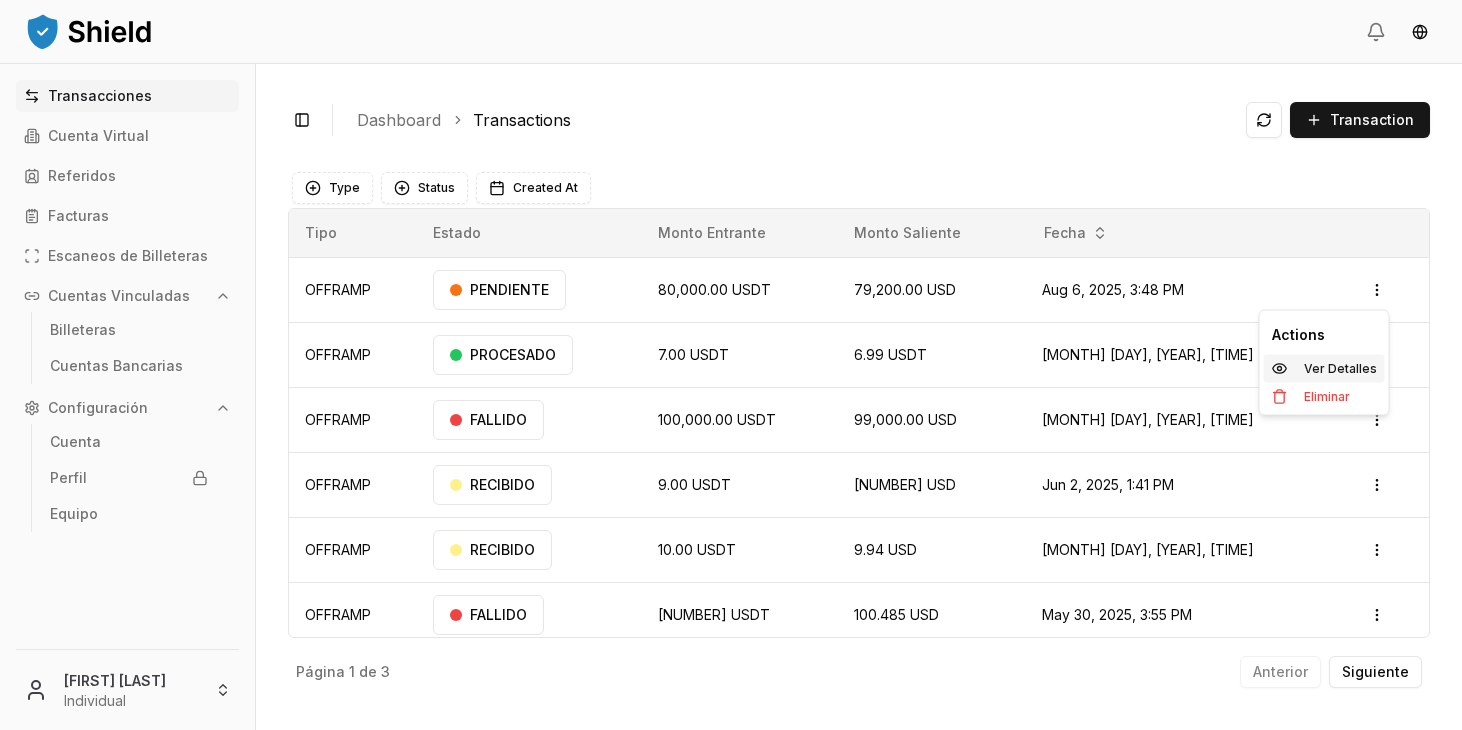 click on "Ver Detalles" at bounding box center [1340, 369] 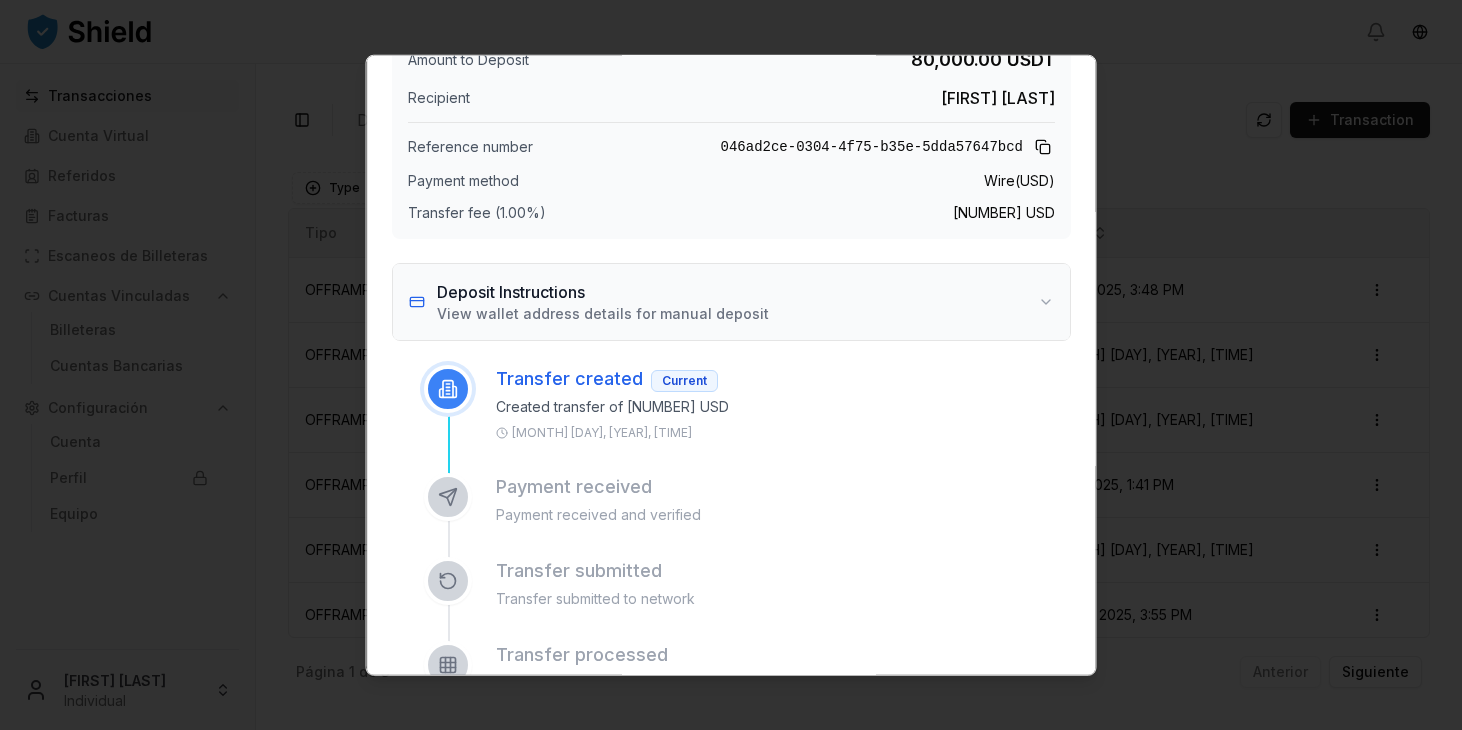 scroll, scrollTop: 92, scrollLeft: 0, axis: vertical 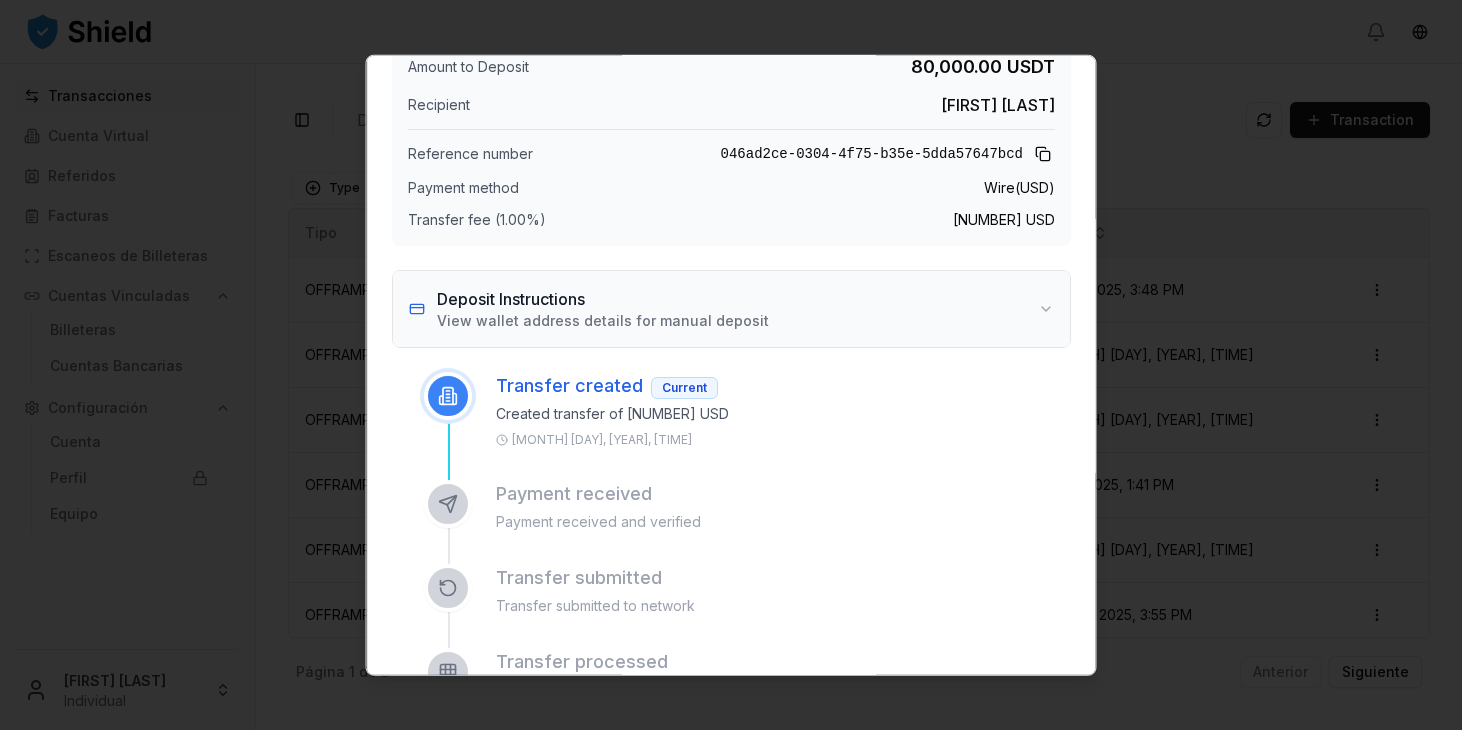 click on "Deposit Instructions View wallet address details for manual deposit" at bounding box center [731, 309] 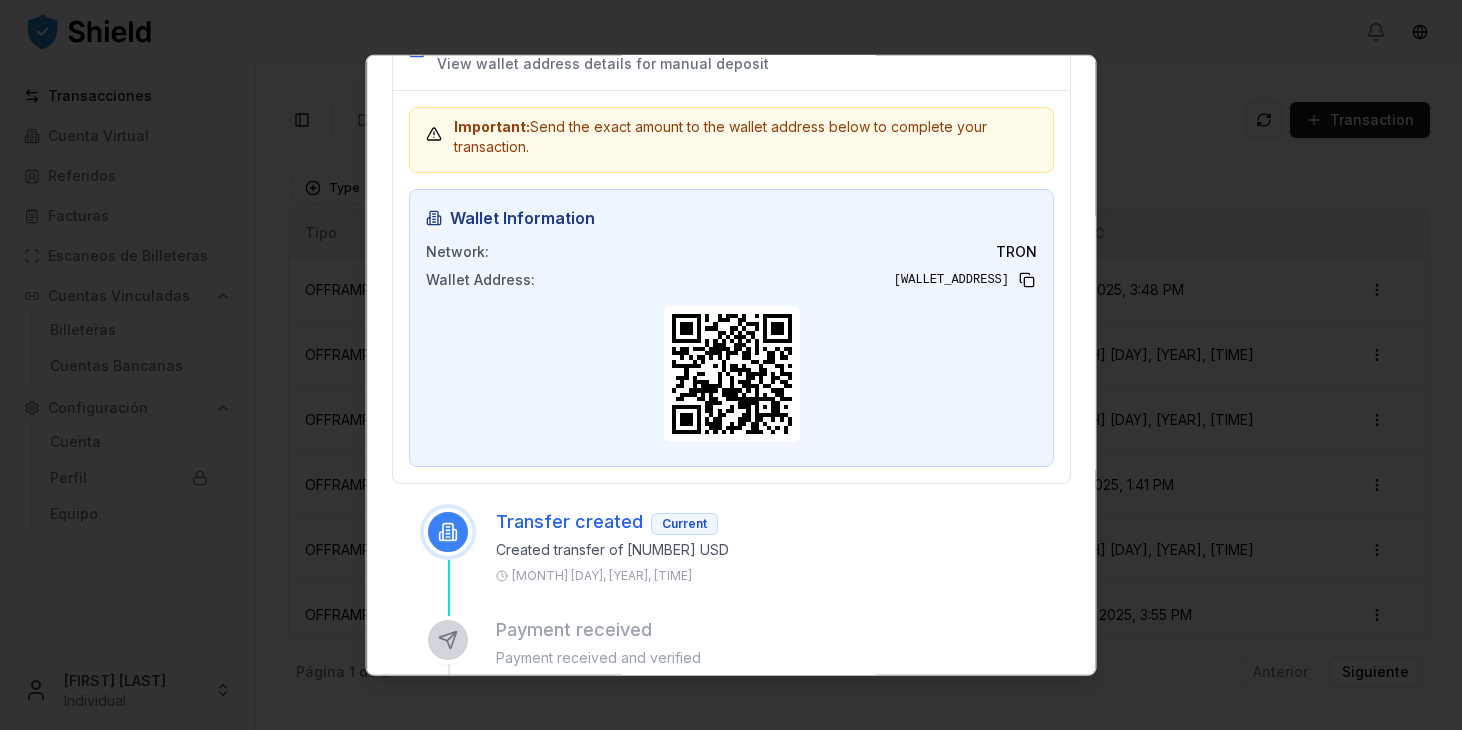 scroll, scrollTop: 657, scrollLeft: 0, axis: vertical 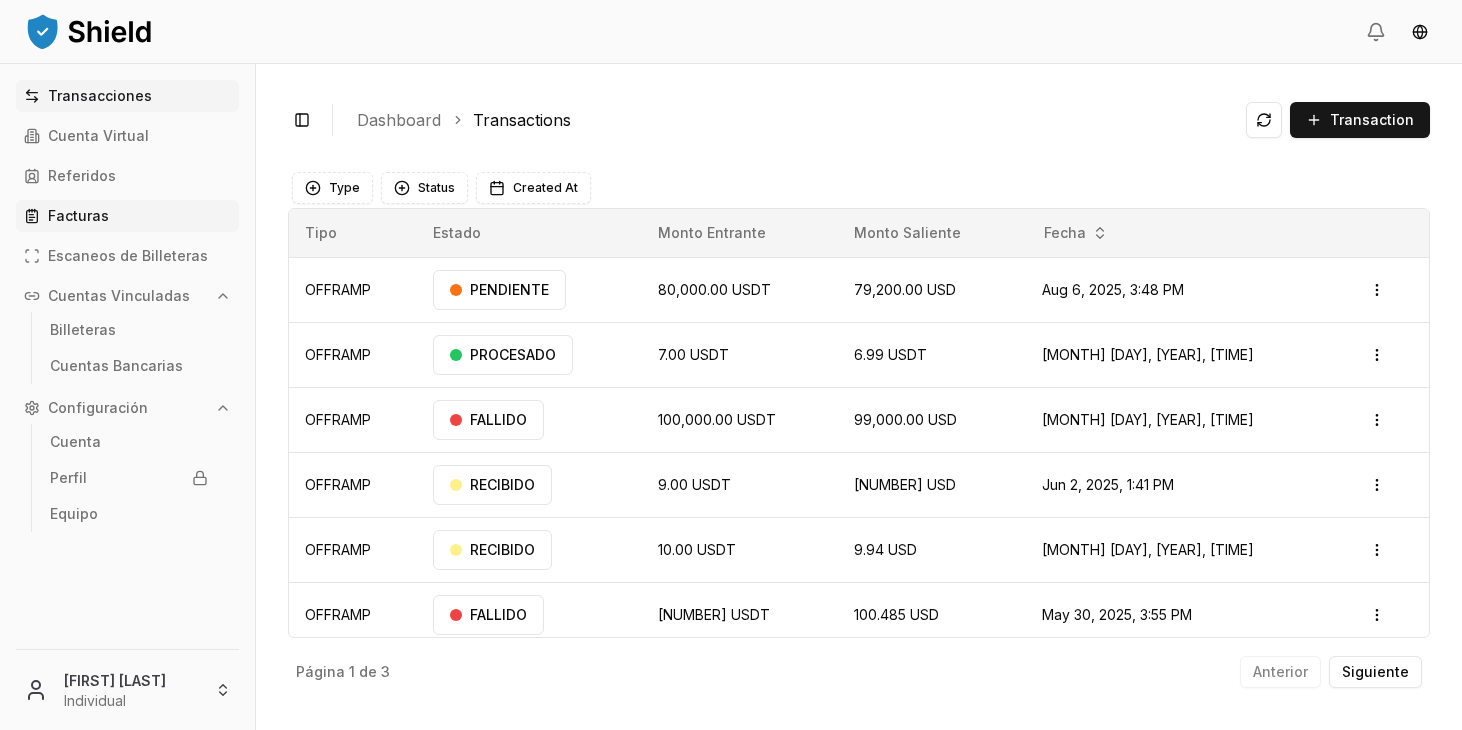 click on "Facturas" at bounding box center (127, 216) 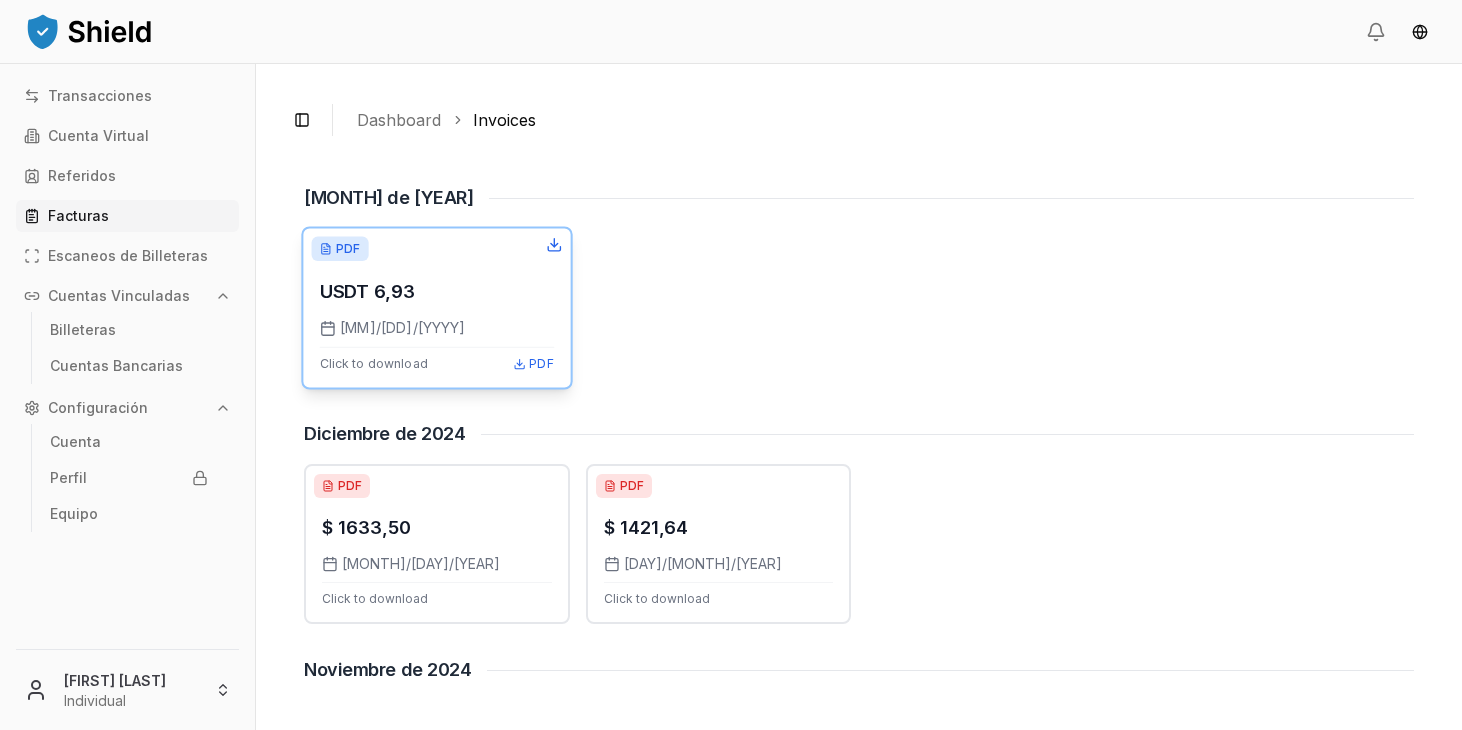 click on "PDF" at bounding box center [541, 364] 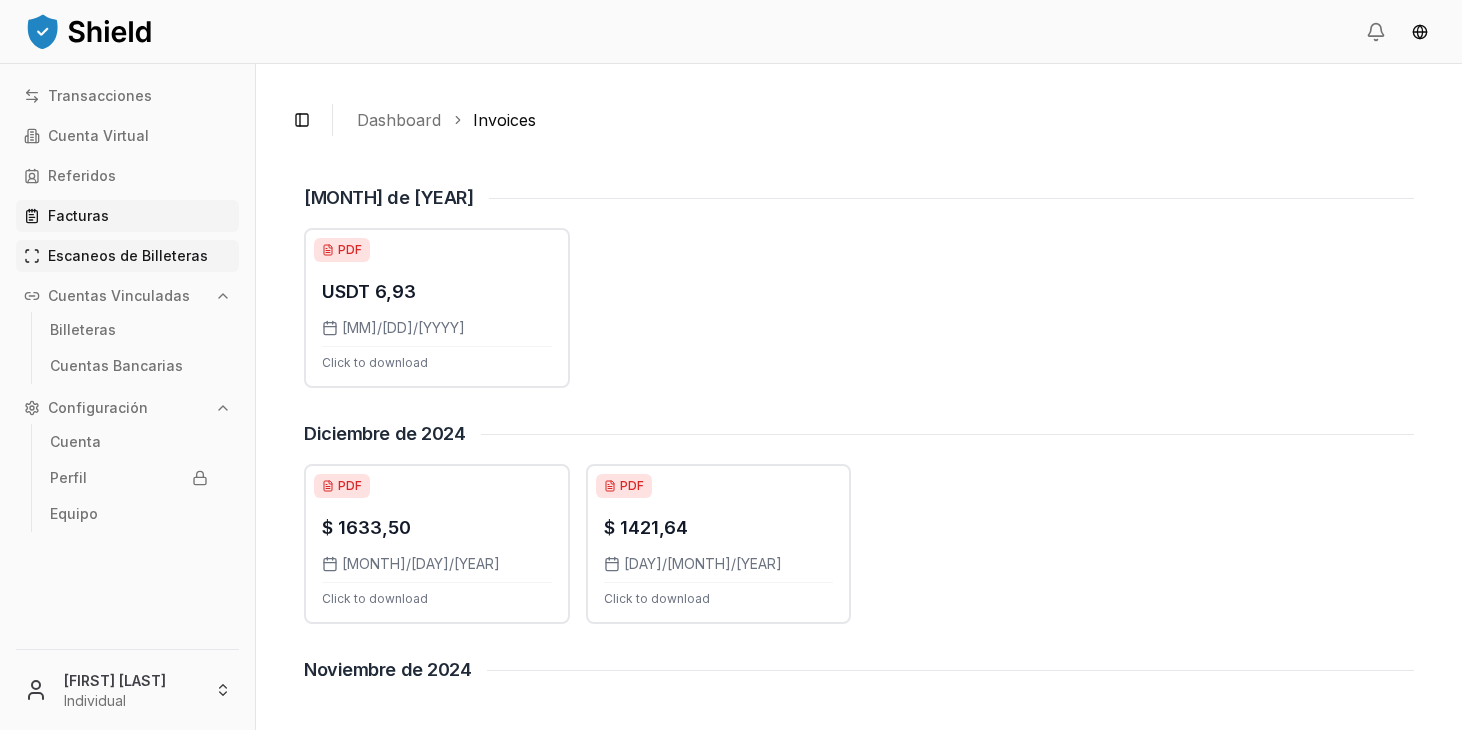 click on "Escaneos de Billeteras" at bounding box center (127, 256) 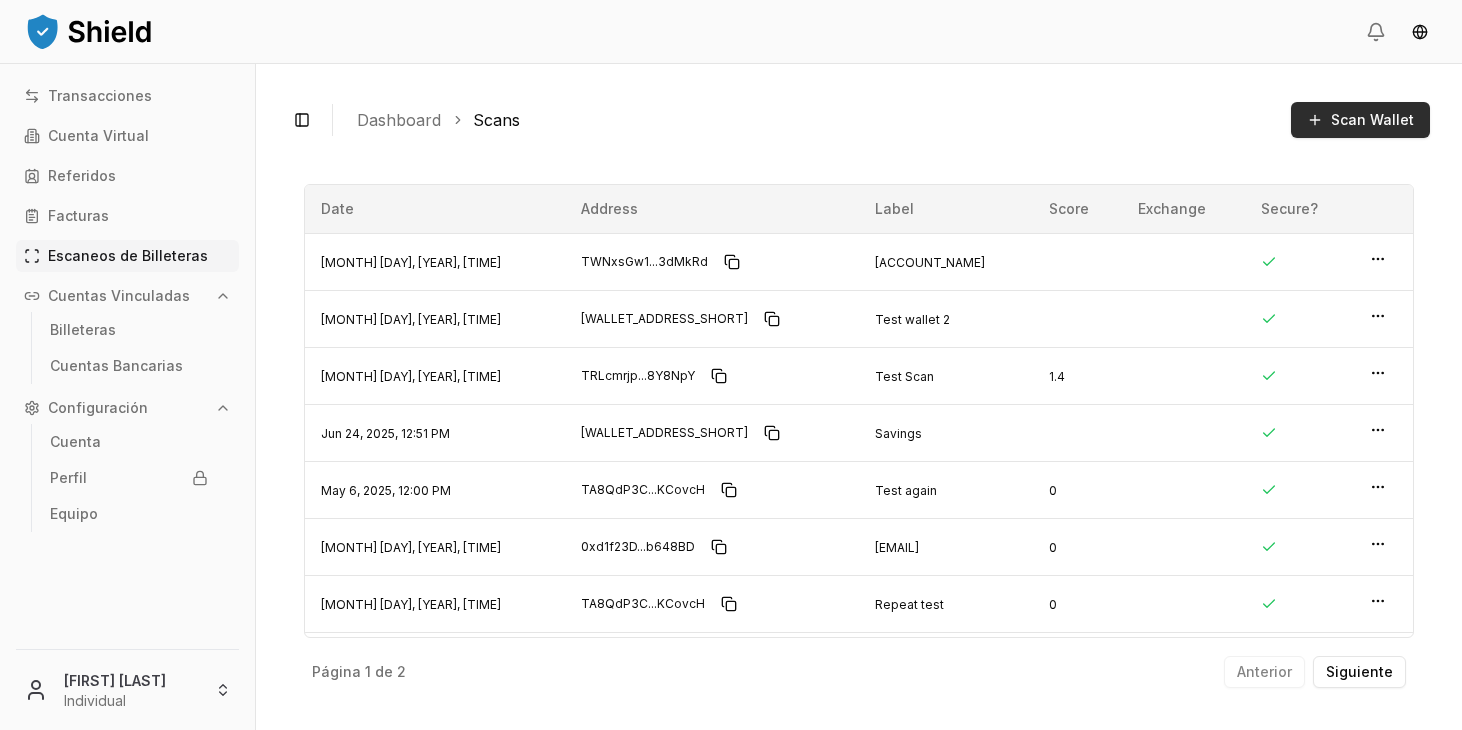 click on "Scan Wallet" at bounding box center [1372, 120] 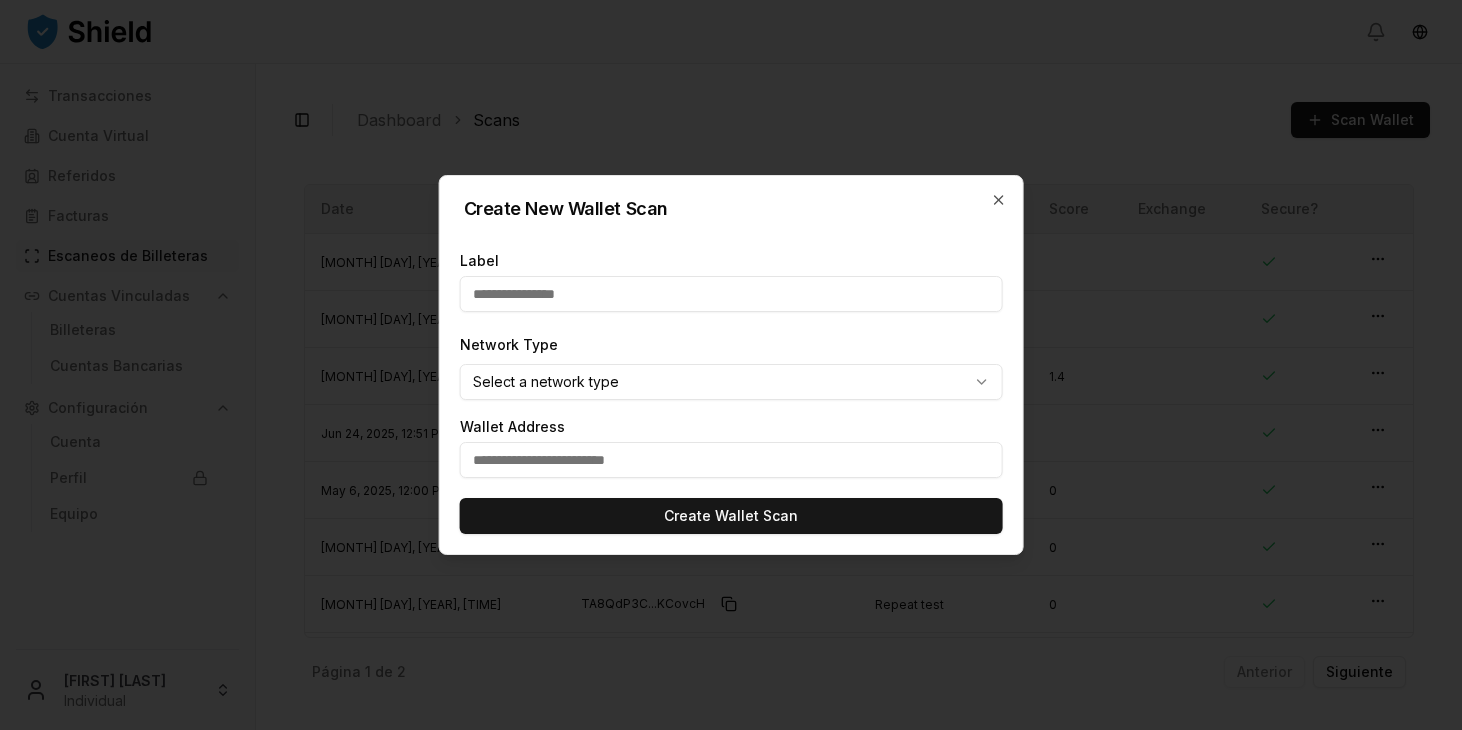 click at bounding box center (731, 294) 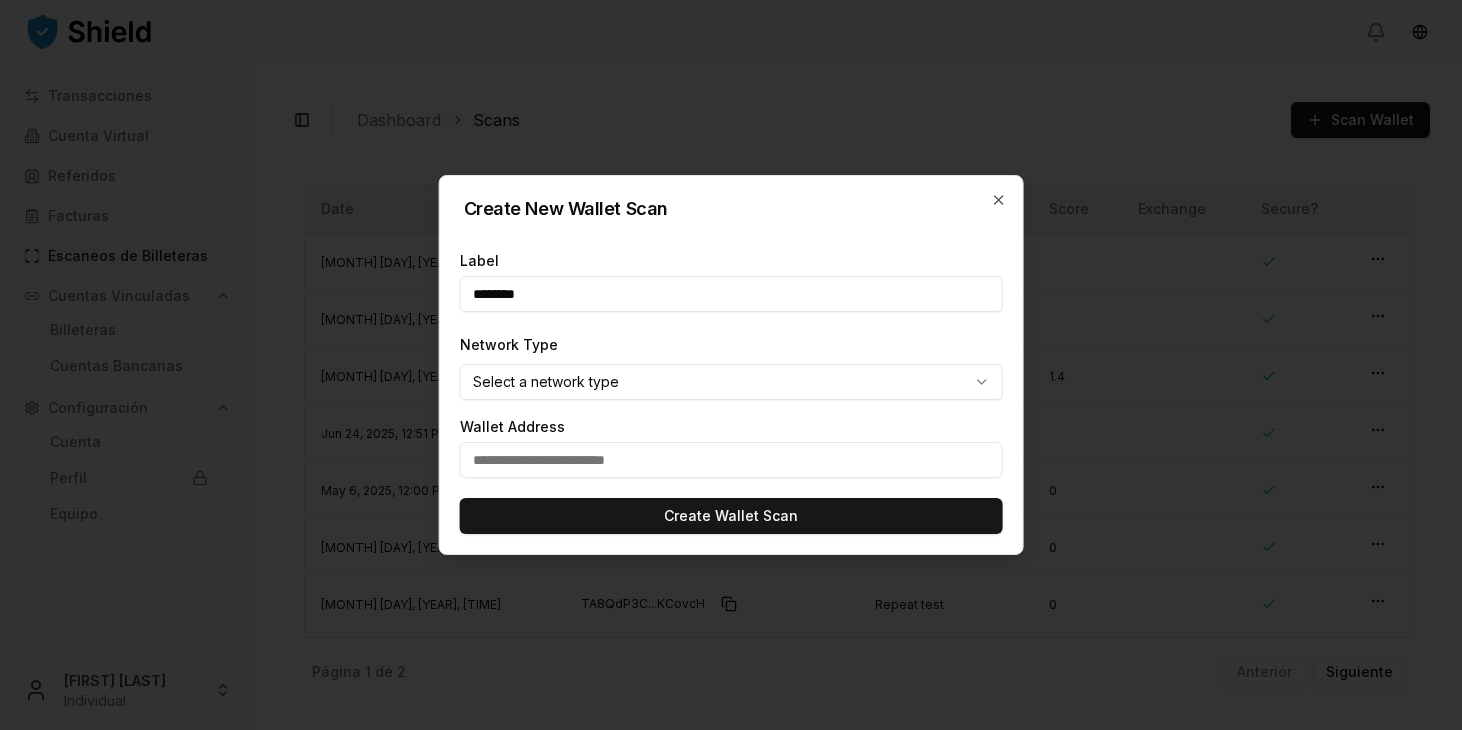 type on "********" 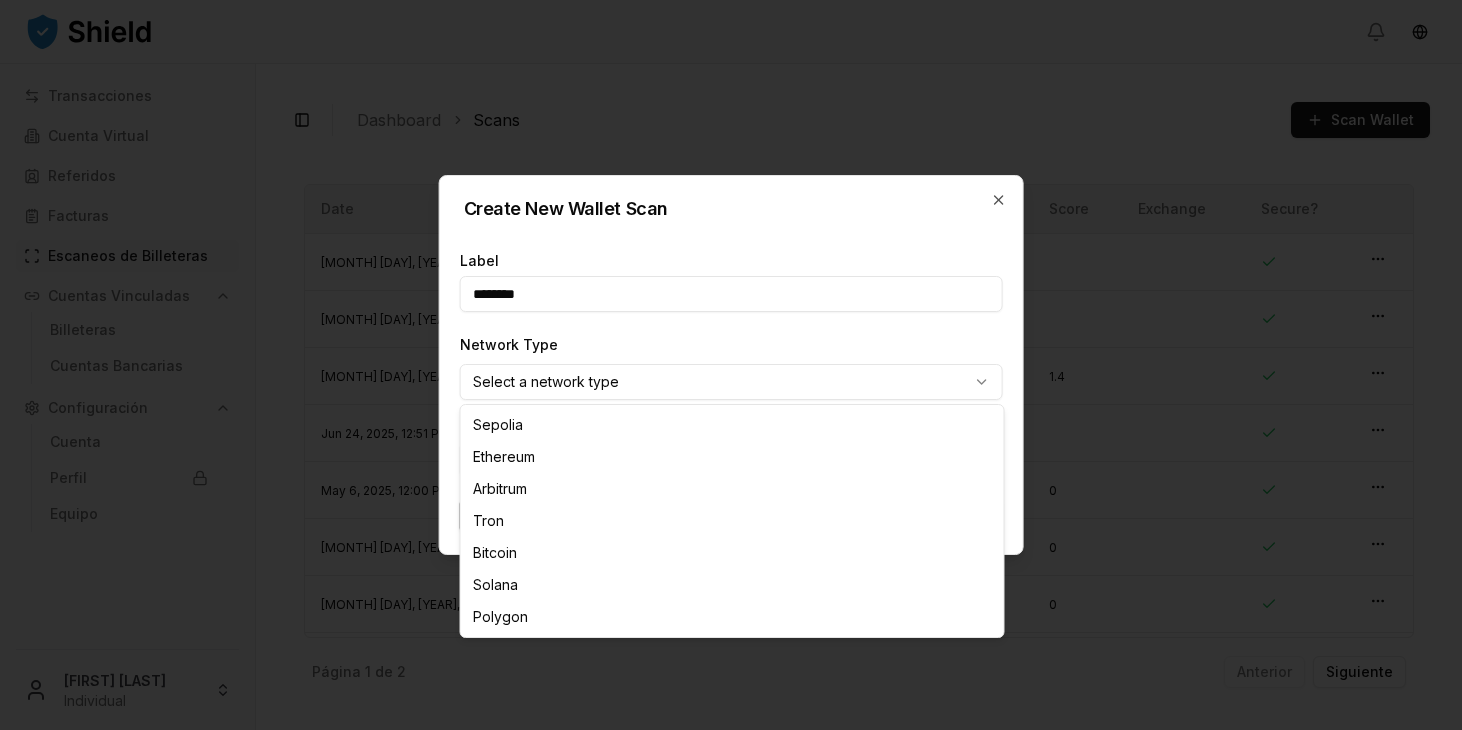 click on "Emmanuel Udotong Individual Toggle Sidebar Dashboard Scans   Scan Wallet [WALLET_ADDRESS_SHORT] [WALLET_ADDRESS] Tag: [ACCOUNT_NAME] Risk Score: null Secure Wallet?:   Created:  [MONTH] [DAY], [YEAR], [TIME] [WALLET_ADDRESS_SHORT] [WALLET_ADDRESS] Tag: Test wallet 2 Risk Score: null Secure Wallet?:   Created:  [MONTH] [DAY], [YEAR], [TIME] [WALLET_ADDRESS_SHORT] [WALLET_ADDRESS] Tag: Test Scan Risk Score: [NUMBER] Secure Wallet?:   Created:  [MONTH] [DAY], [YEAR], [TIME] [WALLET_ADDRESS_SHORT] [WALLET_ADDRESS] Tag: Savings Risk Score: null Secure Wallet?:   Created:  [MONTH] [DAY], [YEAR], [TIME] [WALLET_ADDRESS_SHORT] [WALLET_ADDRESS] Tag: Test again Risk Score: 0 Secure Wallet?:   Created:  [MONTH] [DAY], [YEAR], [TIME] [WALLET_ADDRESS_SHORT] [WALLET_ADDRESS] Tag: eman.eth Risk Score: 0   Created:" at bounding box center [731, 365] 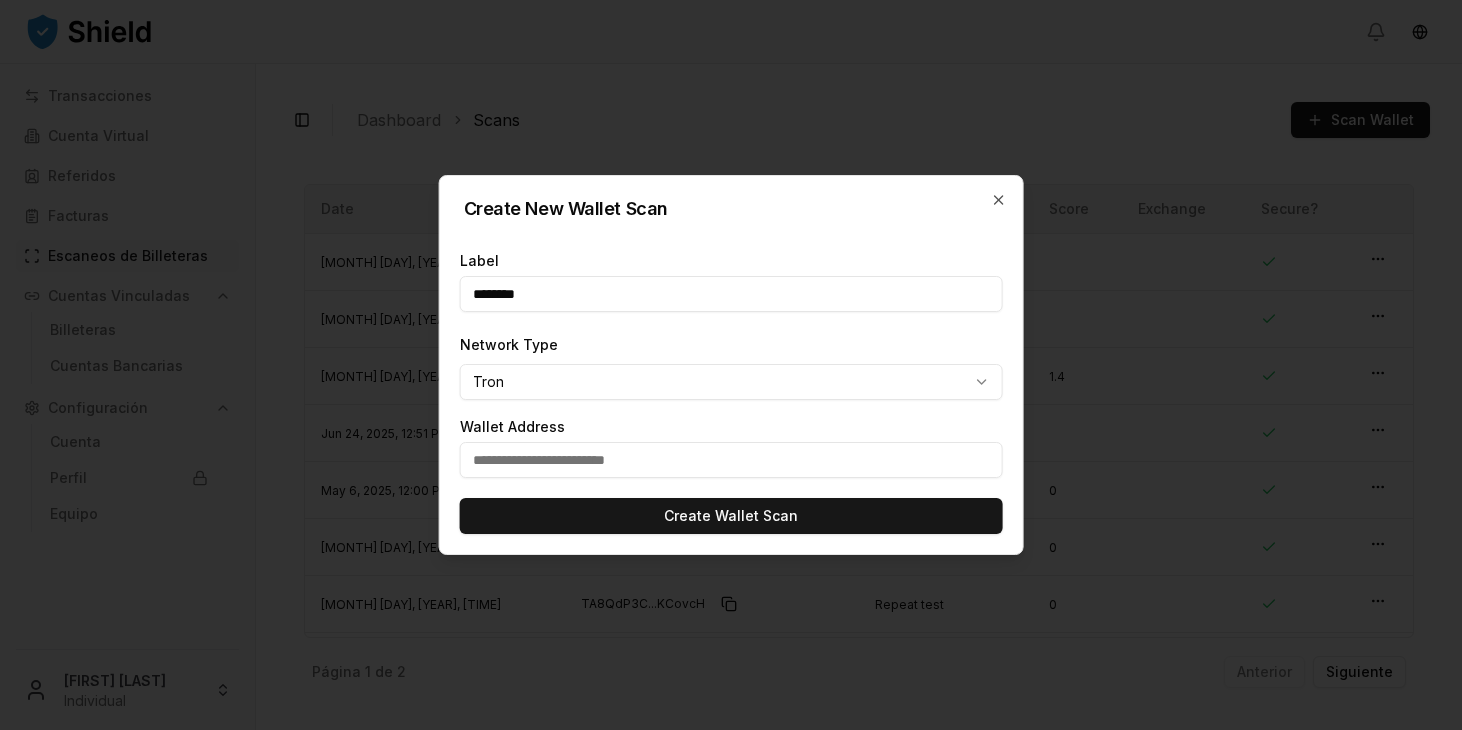 click on "Network Type" at bounding box center [509, 344] 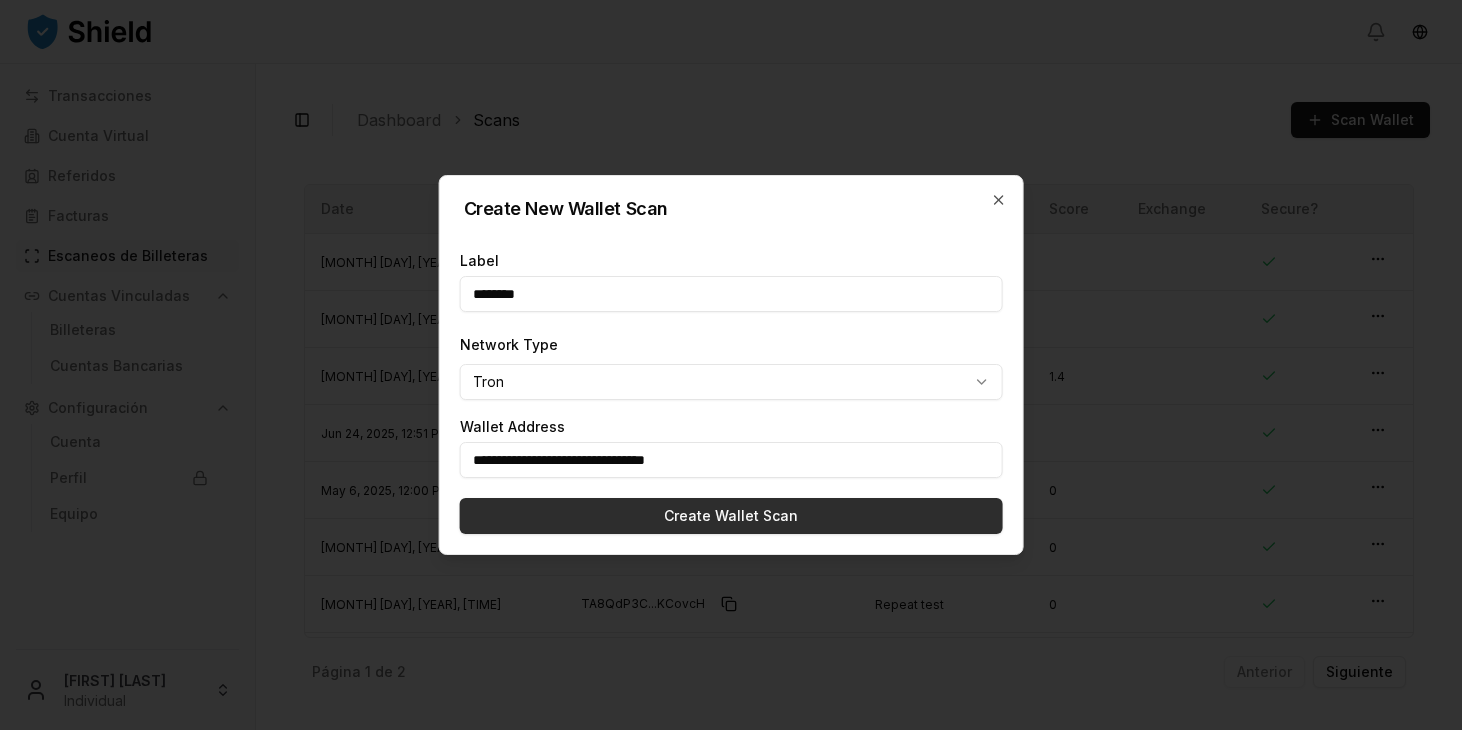 click on "Create Wallet Scan" at bounding box center (731, 516) 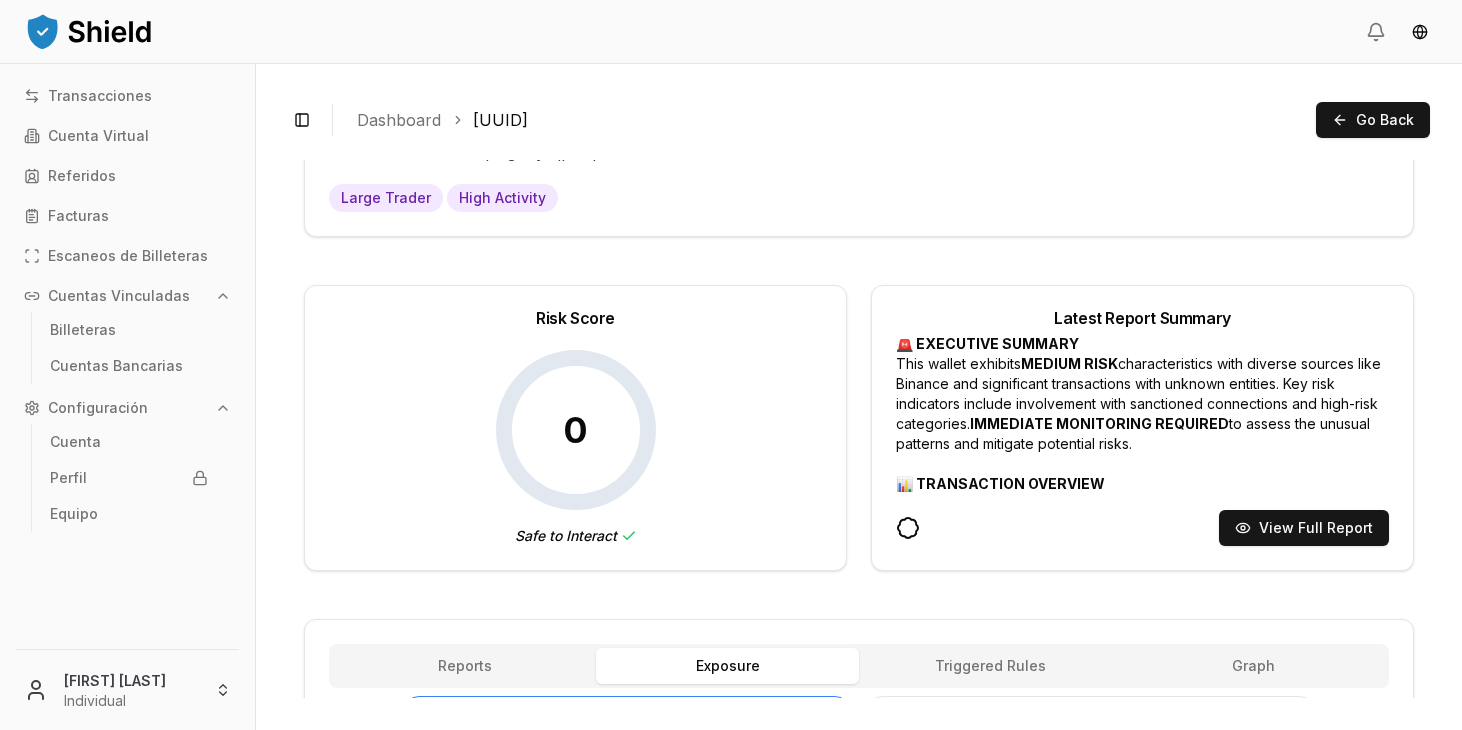 scroll, scrollTop: 139, scrollLeft: 0, axis: vertical 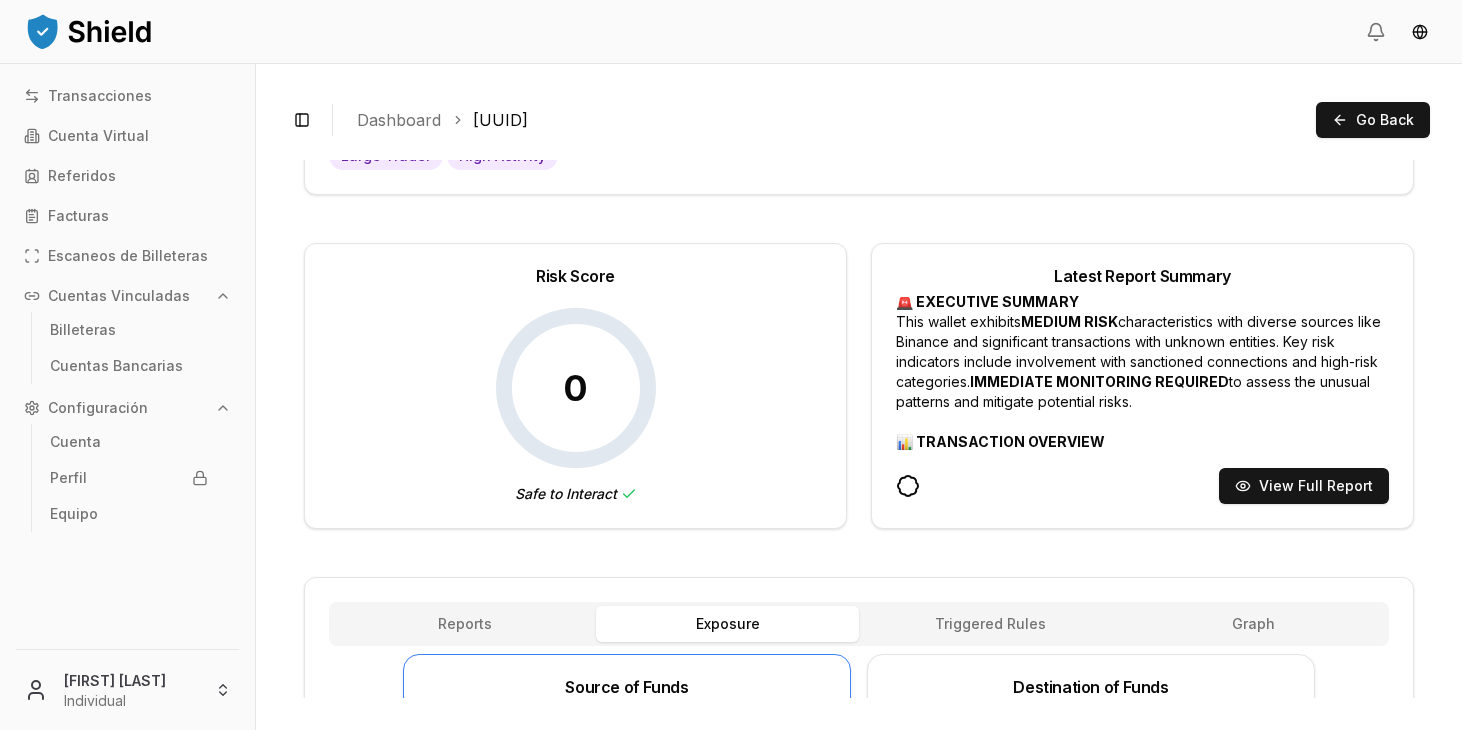 click on "0 Safe to Interact" at bounding box center [575, 410] 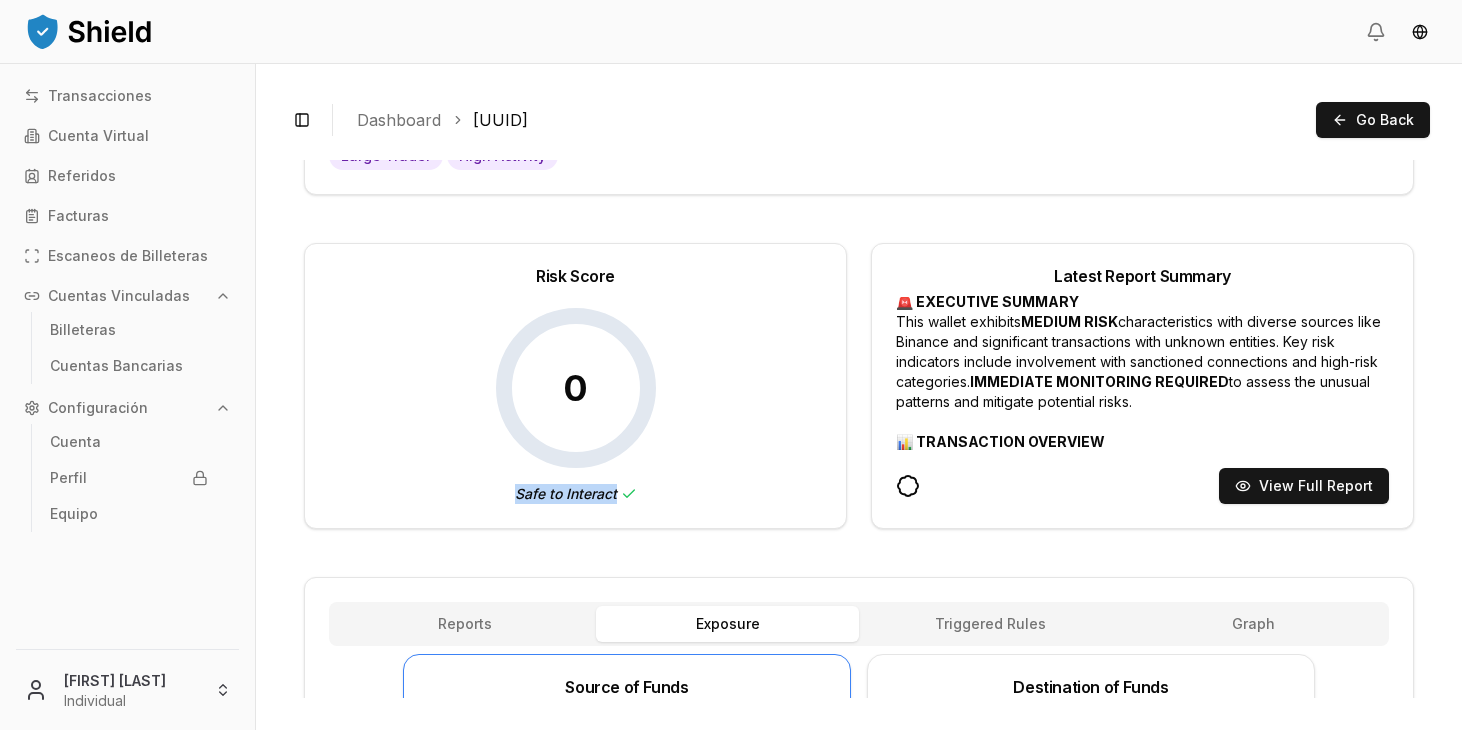 drag, startPoint x: 512, startPoint y: 487, endPoint x: 619, endPoint y: 499, distance: 107.67079 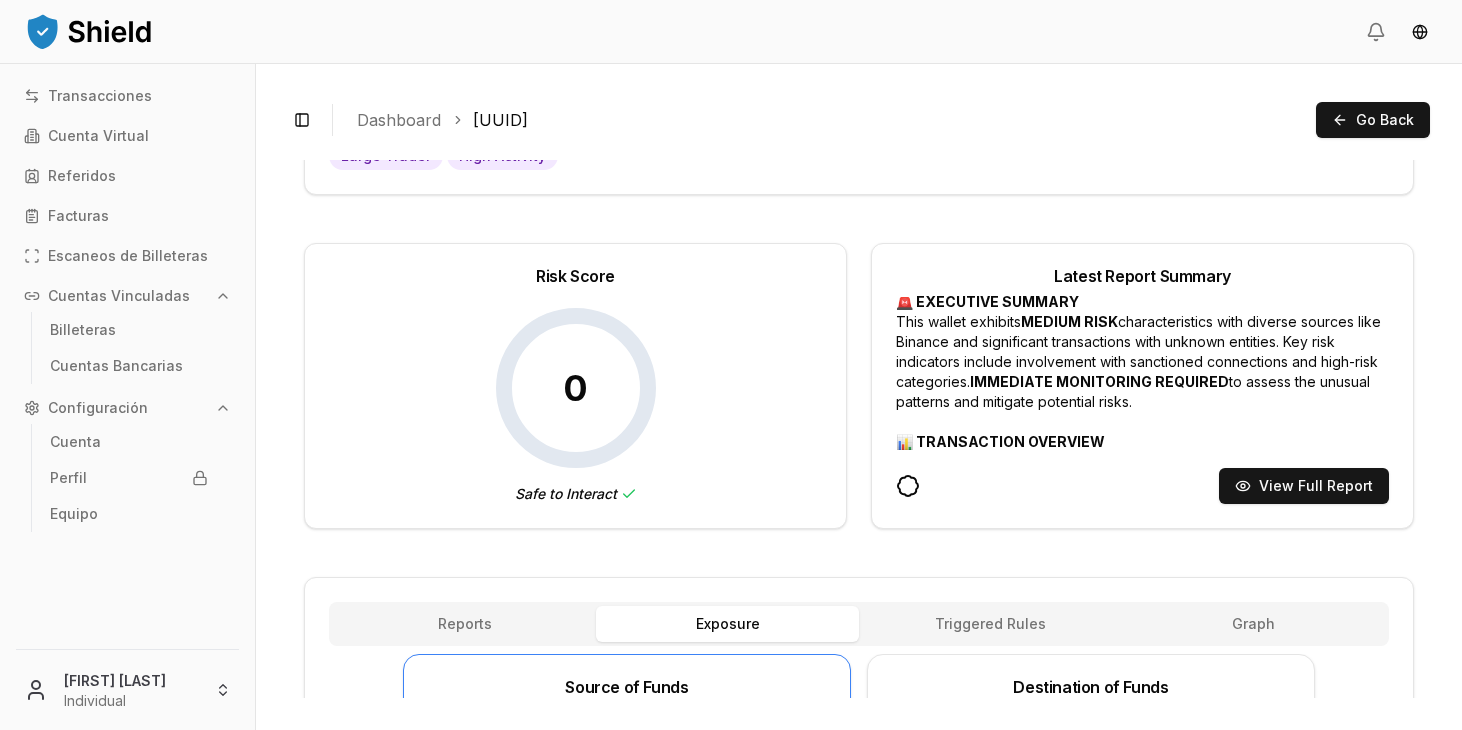 click on "0 Safe to Interact" at bounding box center (575, 410) 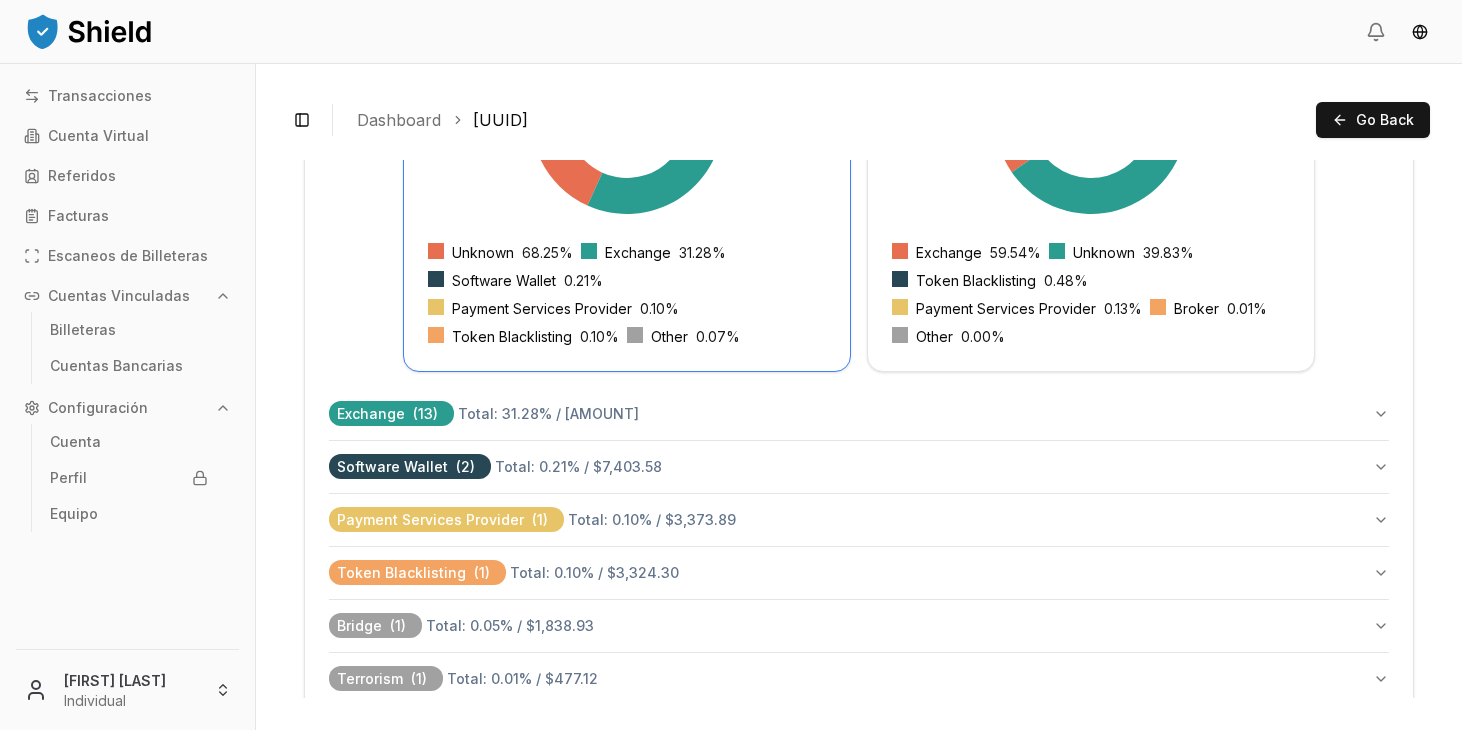 scroll, scrollTop: 926, scrollLeft: 0, axis: vertical 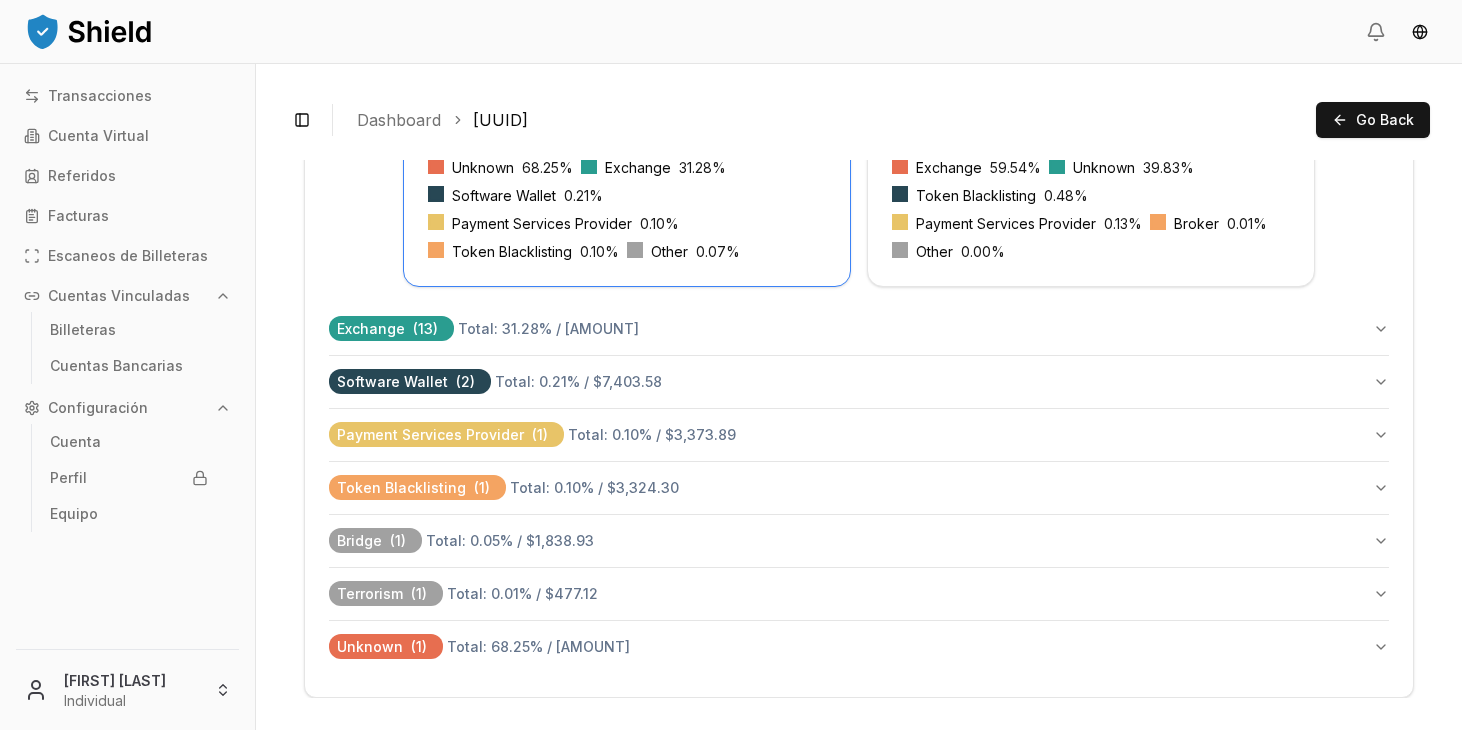 click on "Terrorism ( 1 ) Total:   0.01 % /   $477.12" at bounding box center [859, 594] 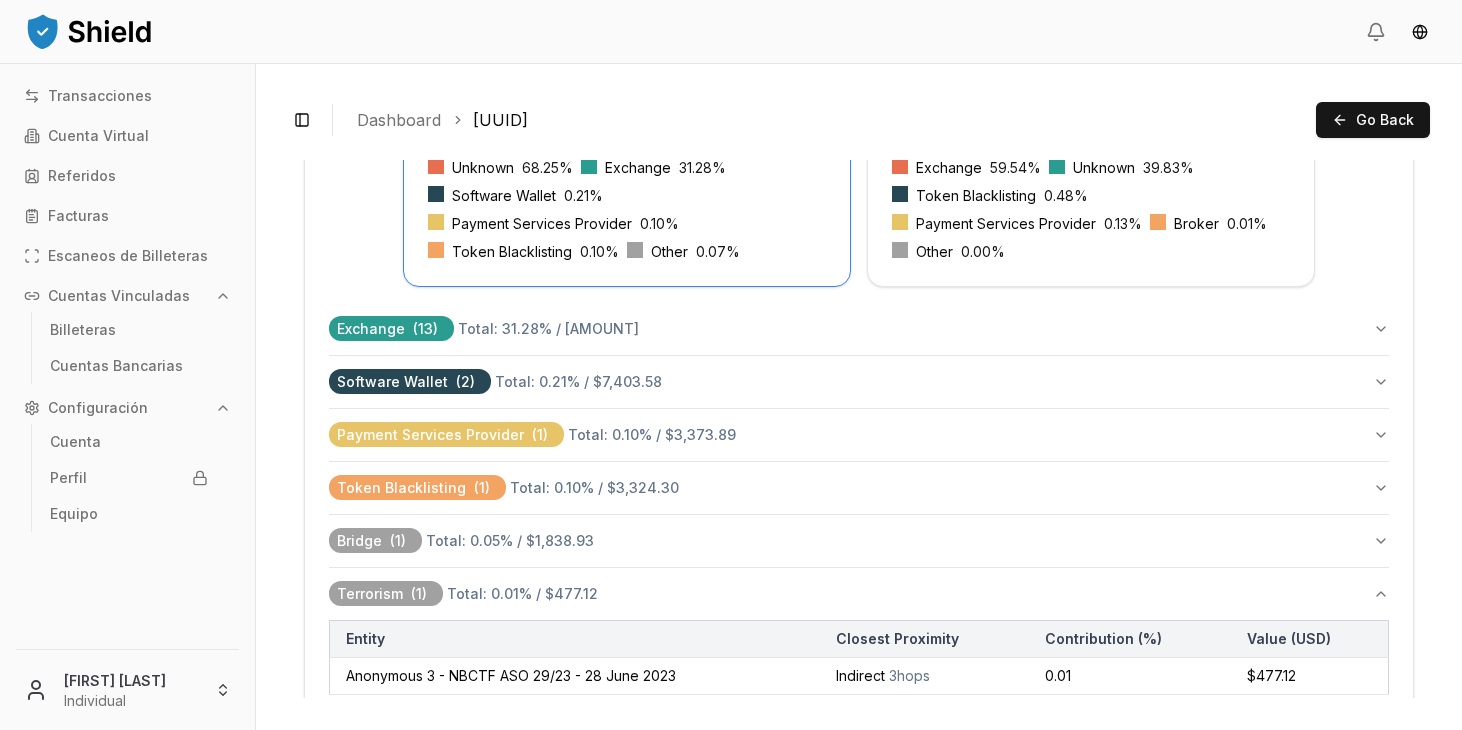 scroll, scrollTop: 1017, scrollLeft: 0, axis: vertical 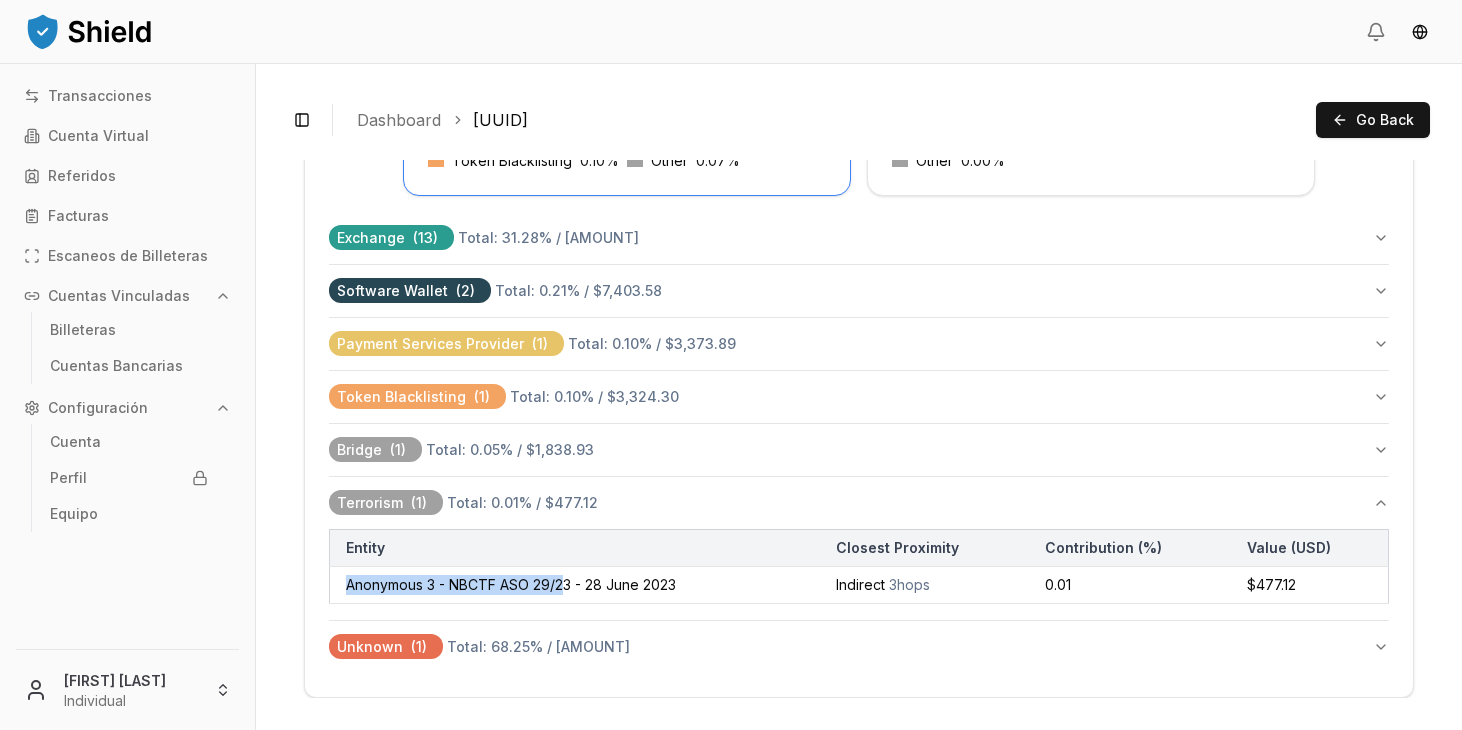 drag, startPoint x: 337, startPoint y: 590, endPoint x: 565, endPoint y: 582, distance: 228.1403 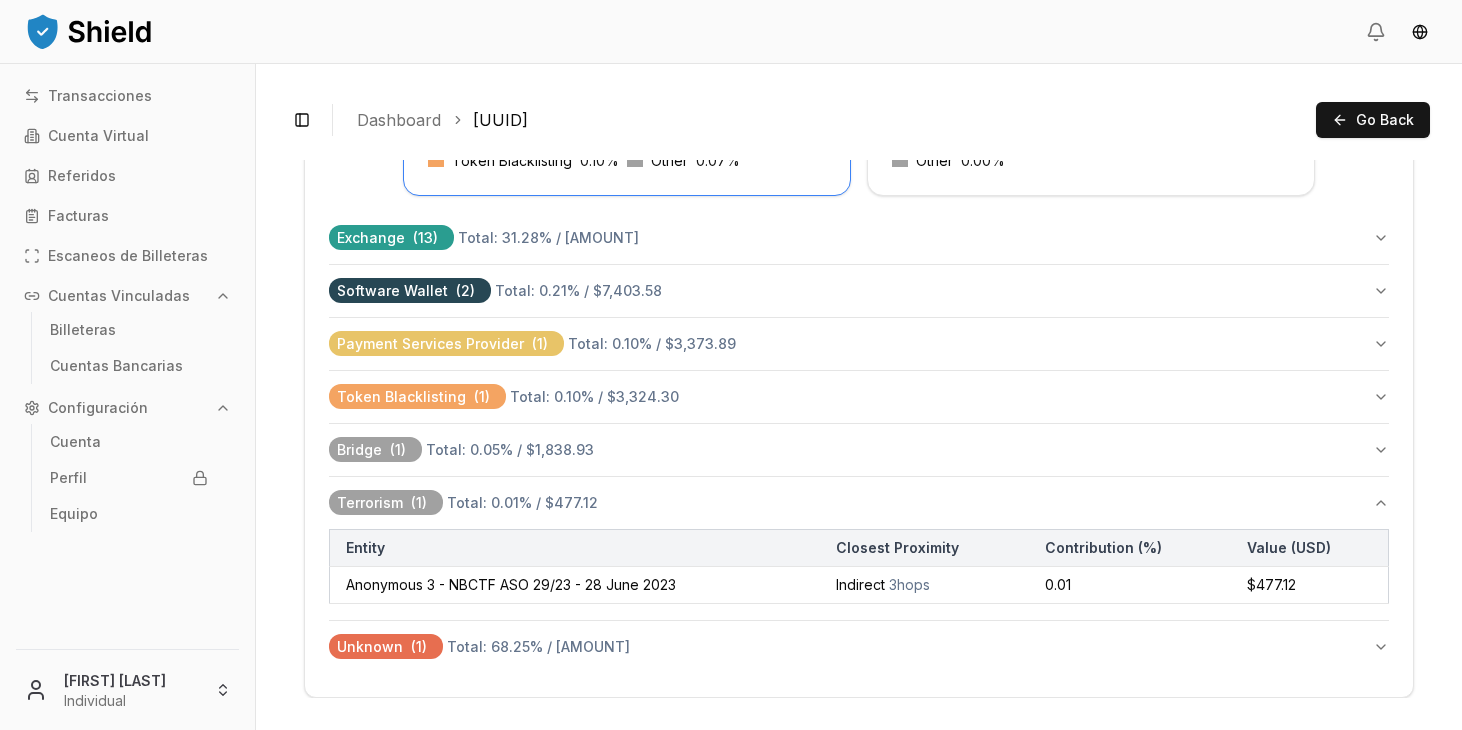 click on "$477.12" at bounding box center [1310, 585] 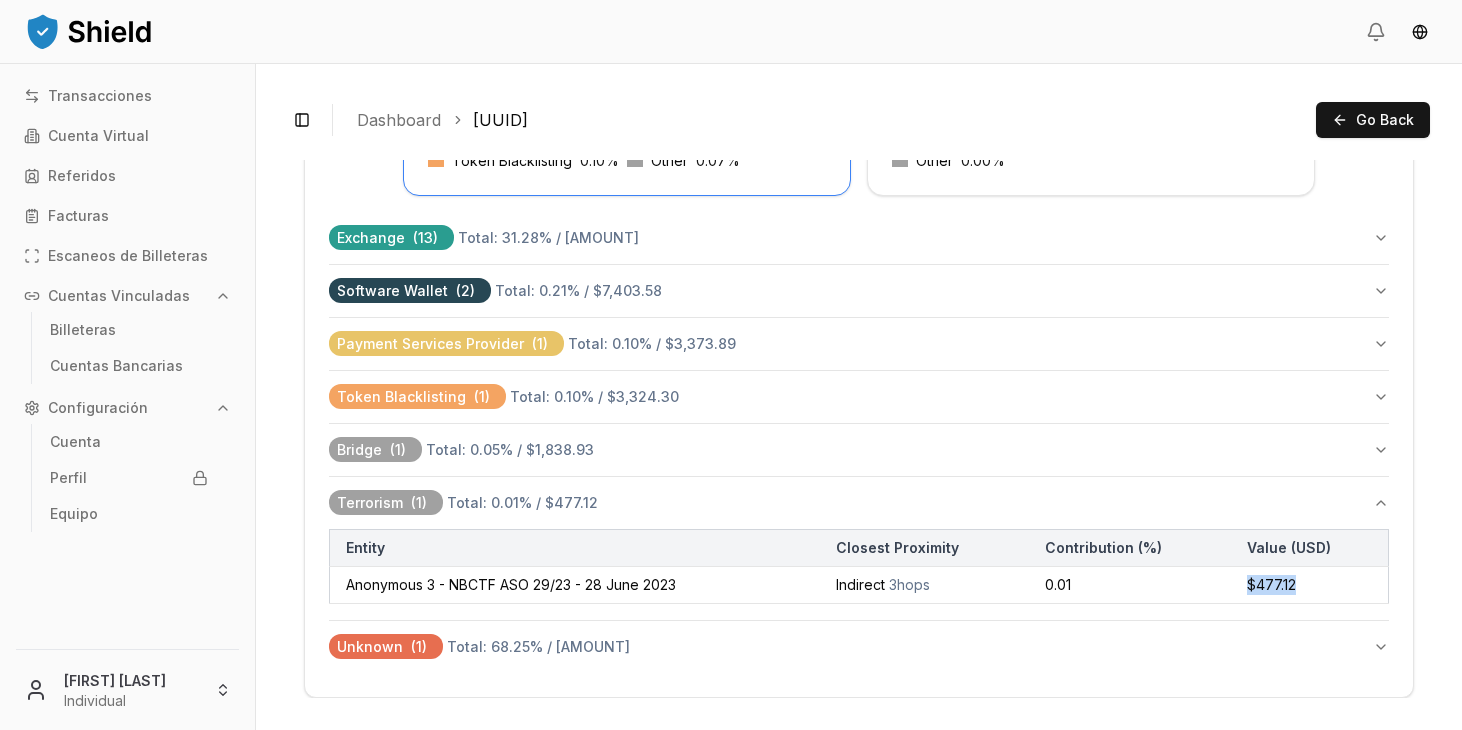drag, startPoint x: 1245, startPoint y: 585, endPoint x: 1338, endPoint y: 586, distance: 93.00538 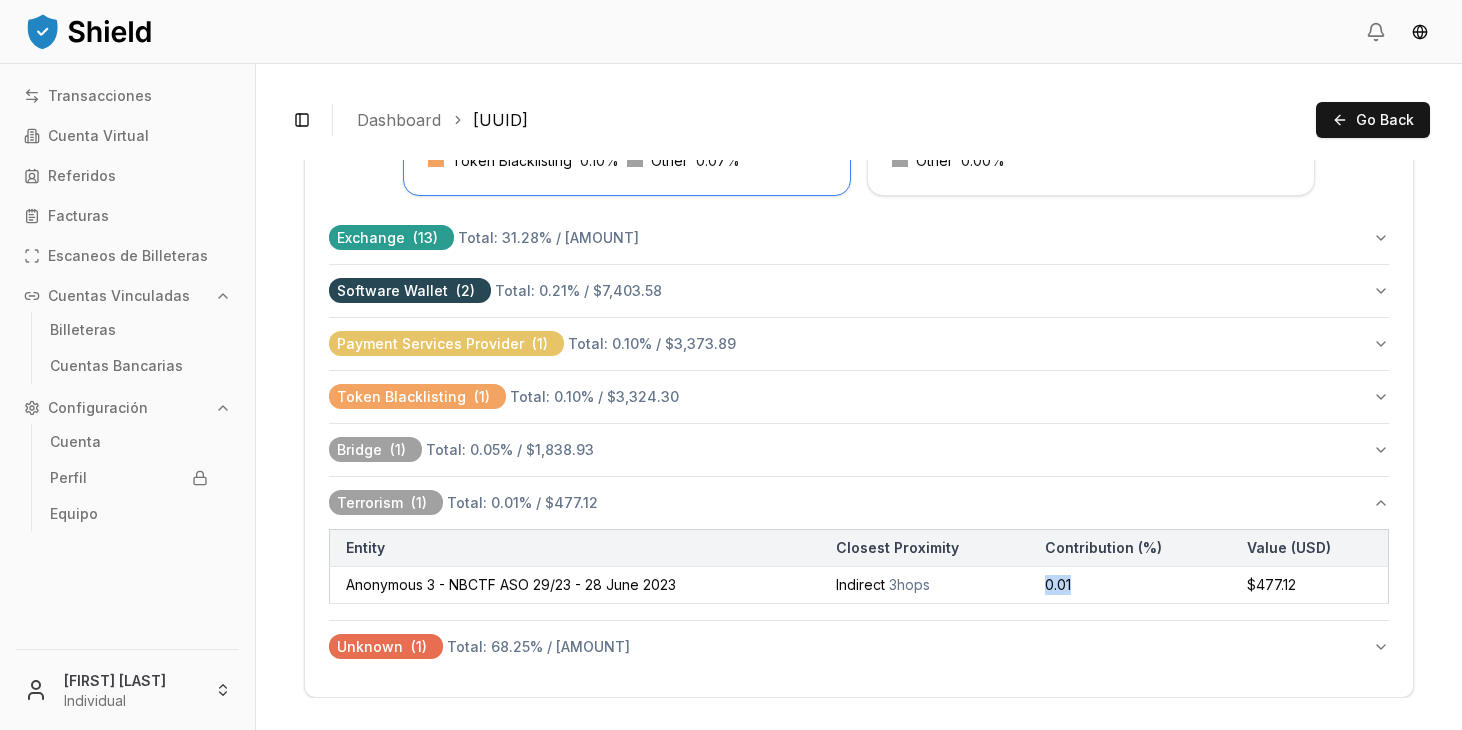 drag, startPoint x: 1095, startPoint y: 585, endPoint x: 1044, endPoint y: 585, distance: 51 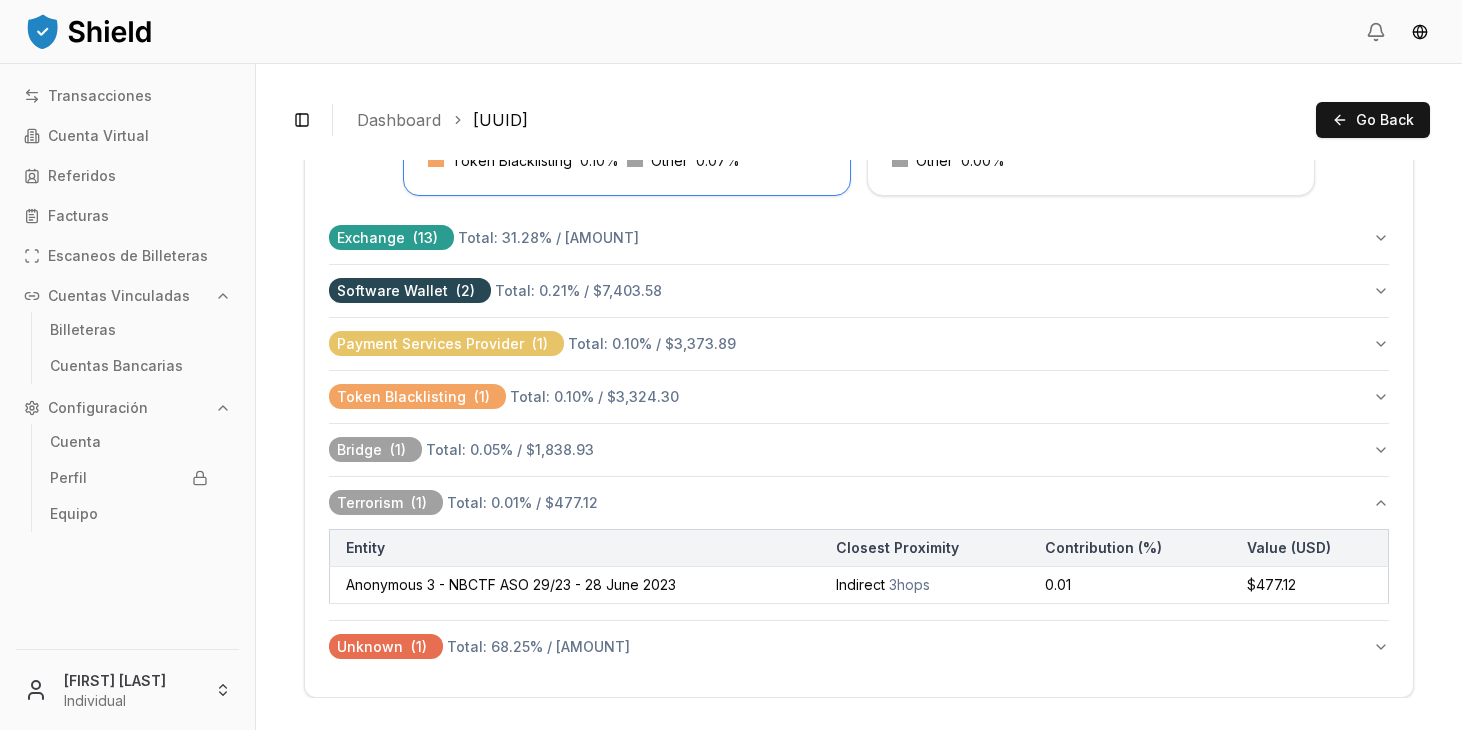 click on "Indirect   3  hops" at bounding box center (925, 585) 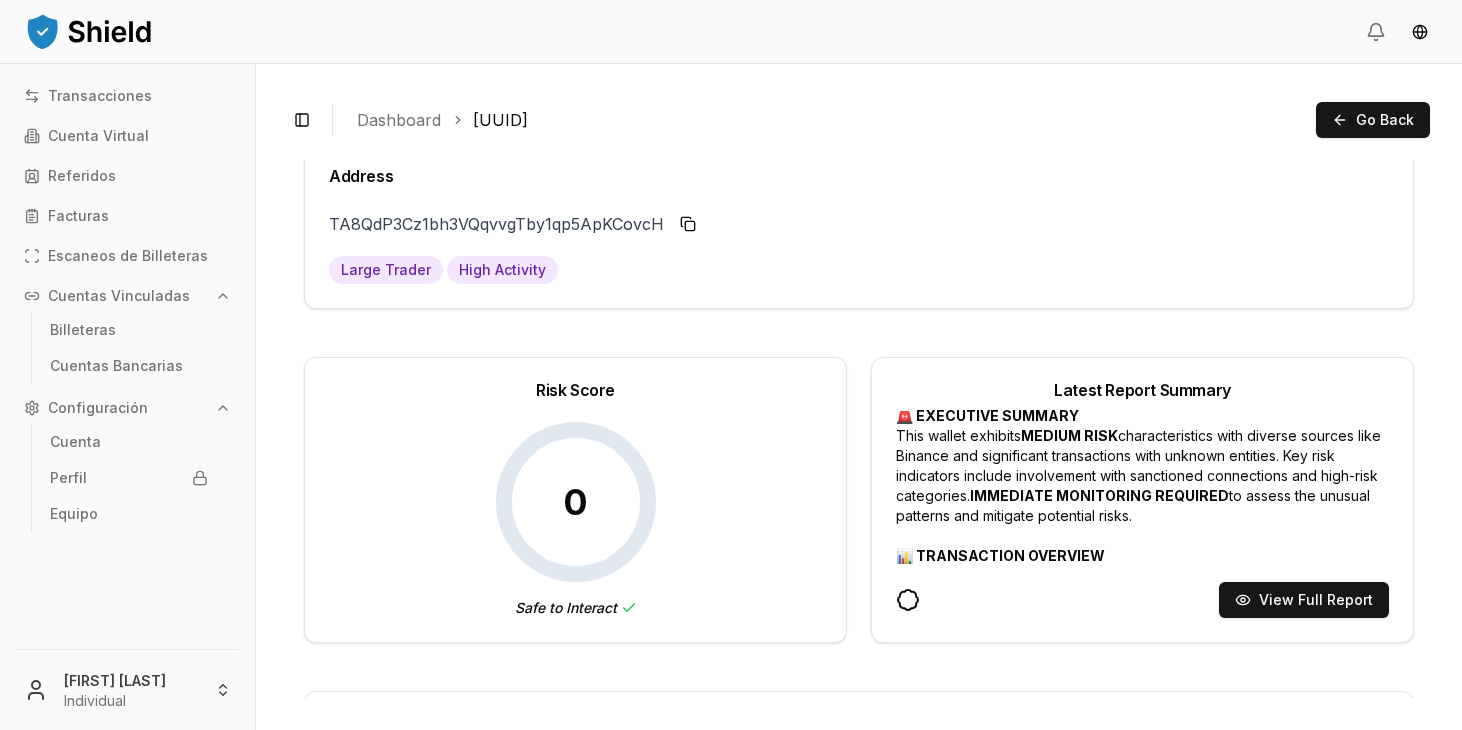 scroll, scrollTop: 0, scrollLeft: 0, axis: both 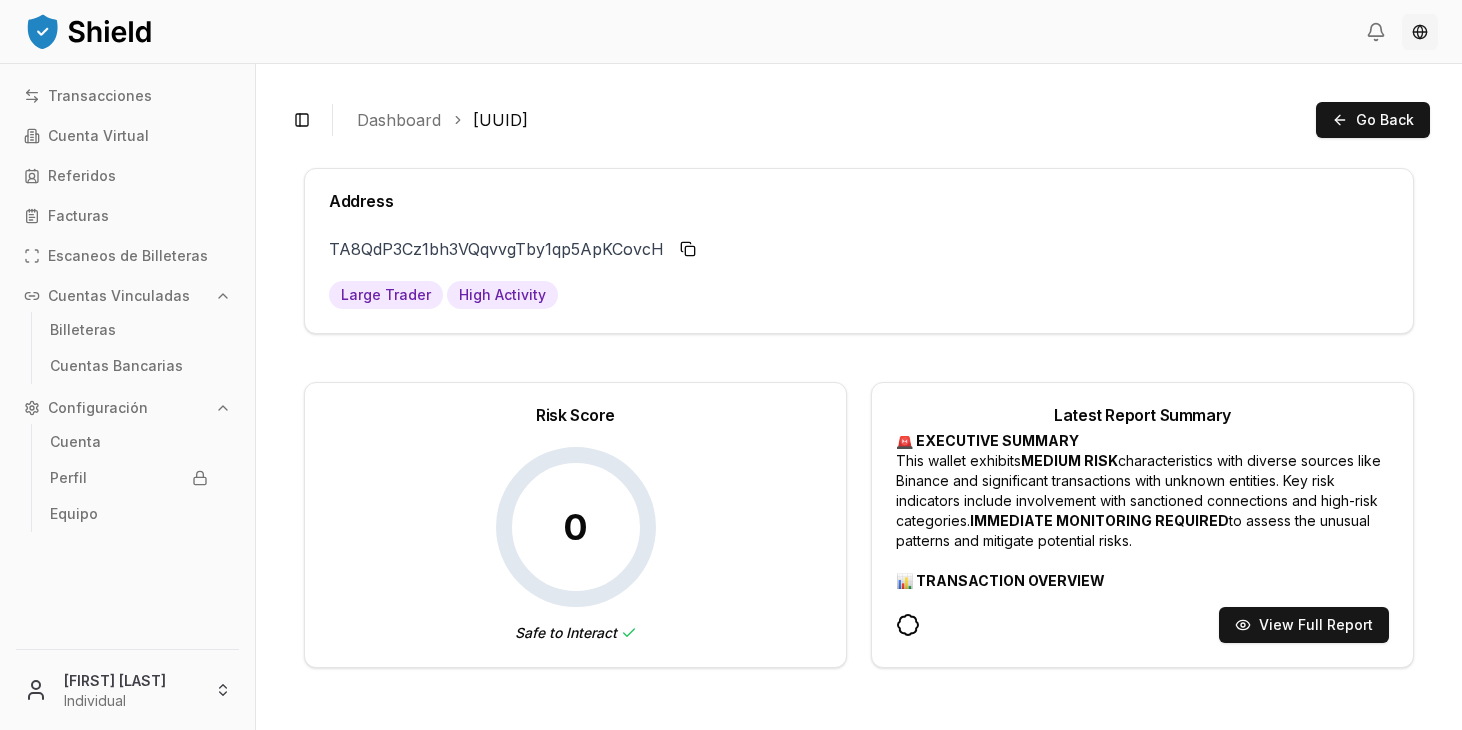 click on "Transacciones Cuenta Virtual Referidos Facturas Escaneos de Billeteras Cuentas Vinculadas Billeteras Cuentas Bancarias Configuración Cuenta Perfil Equipo [FIRST] [LAST] Individual Toggle Sidebar Dashboard 736cda89 5a2f 4b10 Be48 2c248383fc10   Go Back Address [ADDRESS] [ADDRESS] Large Trader High Activity Risk Score 0 Safe to Interact  Latest Report Summary 🚨 EXECUTIVE SUMMARY This wallet exhibits  MEDIUM RISK  characteristics with diverse sources like Binance and significant transactions with unknown entities. Key risk indicators include involvement with sanctioned connections and high-risk categories.  IMMEDIATE MONITORING REQUIRED  to assess the unusual patterns and mitigate potential risks. 📊 TRANSACTION OVERVIEW -  Total volume : $3,485,793 USD (inflows) / $3,486,170 USD (outflows) -  Transaction patterns -  Volume assessment : Medium based on the total volume and risk analysis data. ⚠️ COMPLIANCE METRICS -  Compliance Status :   *  High Volume   *    *    *" at bounding box center (731, 365) 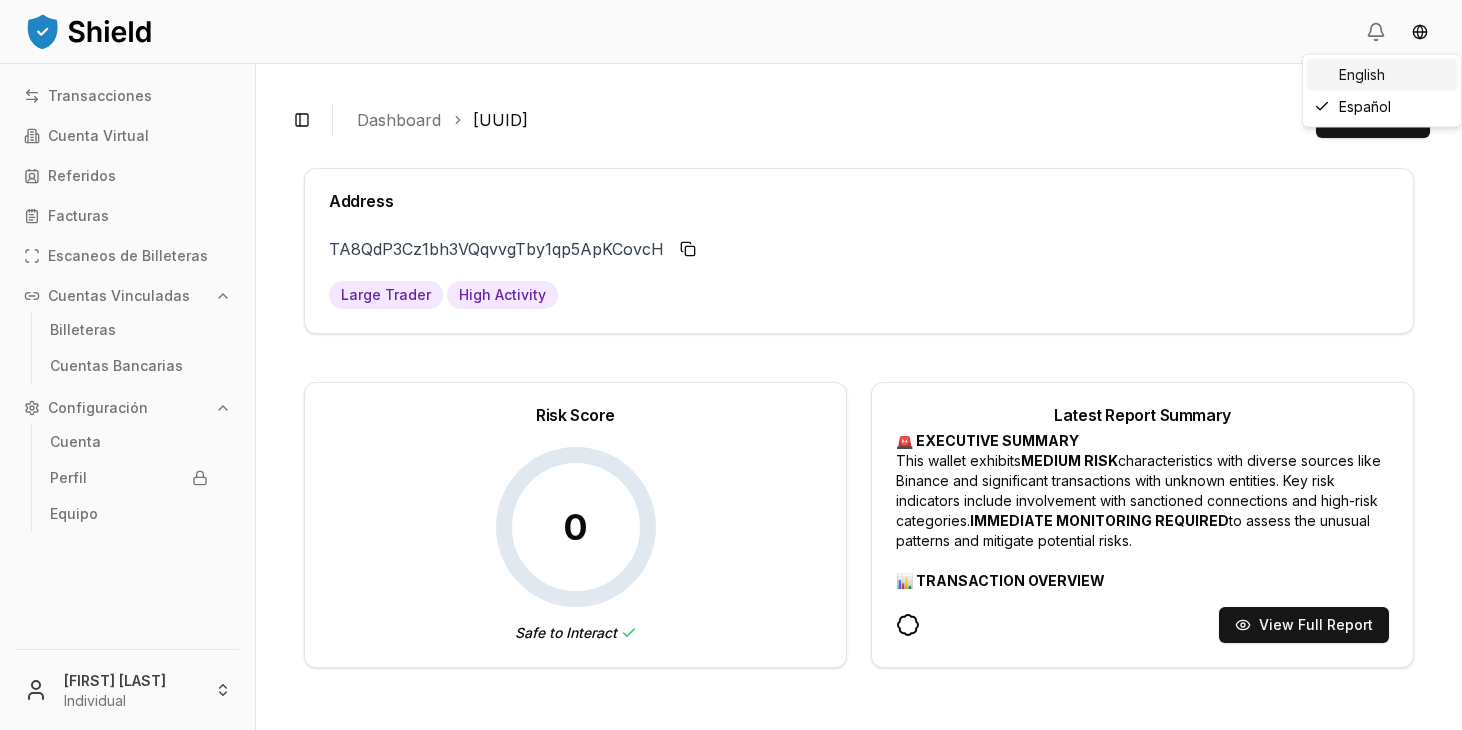 click on "English" at bounding box center (1382, 75) 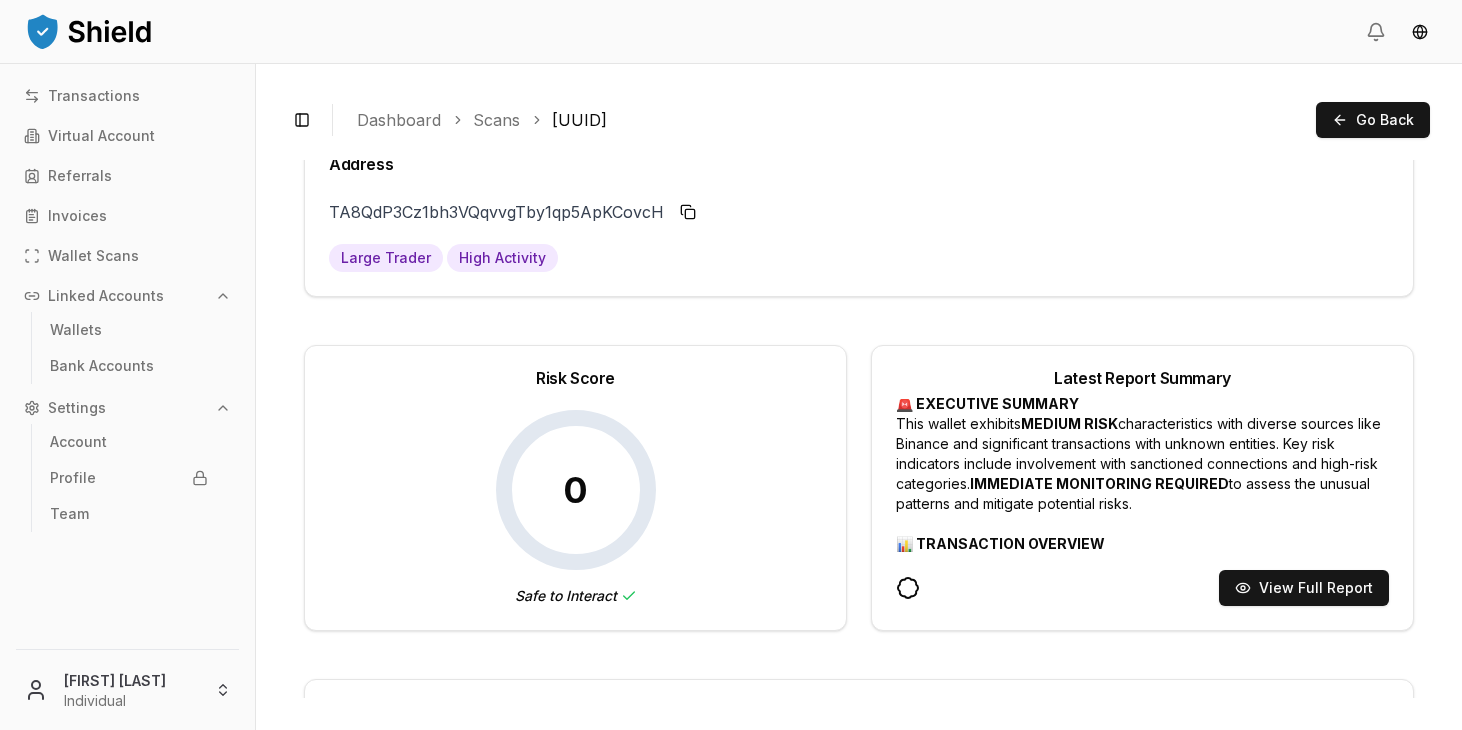scroll, scrollTop: 0, scrollLeft: 0, axis: both 